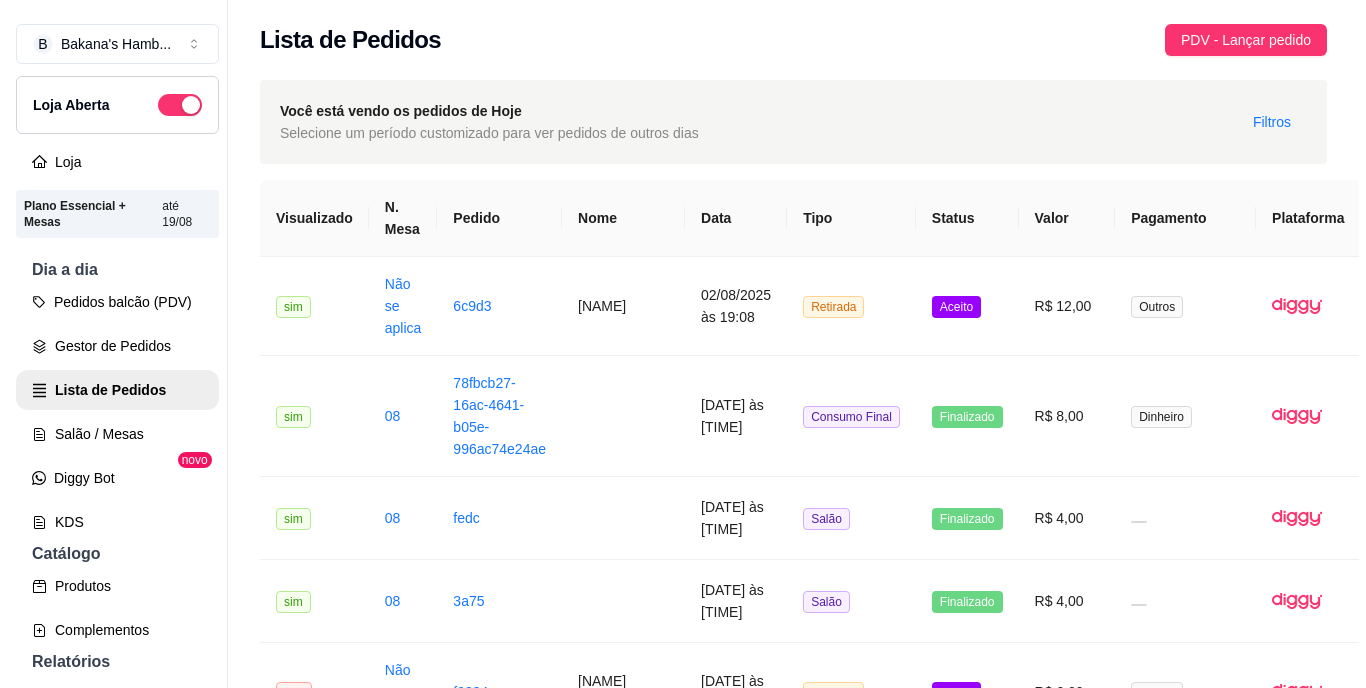 scroll, scrollTop: 0, scrollLeft: 0, axis: both 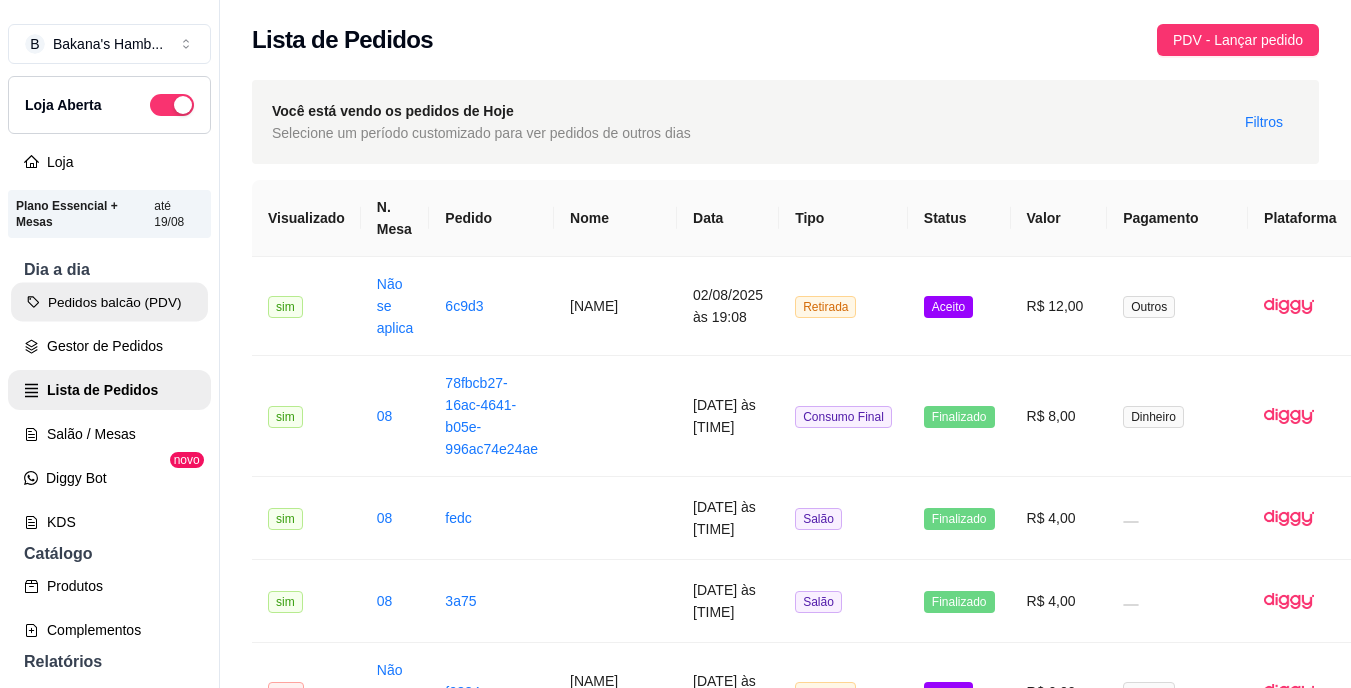click on "Pedidos balcão (PDV)" at bounding box center [109, 302] 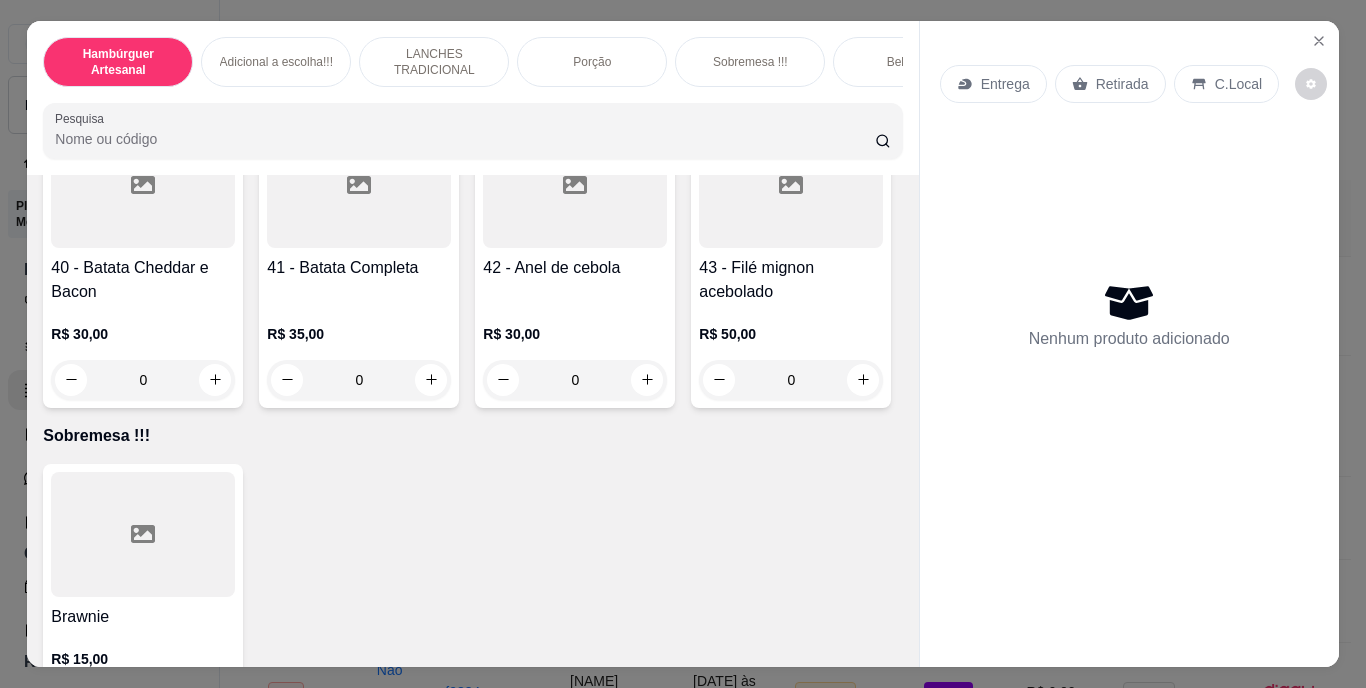 scroll, scrollTop: 4230, scrollLeft: 0, axis: vertical 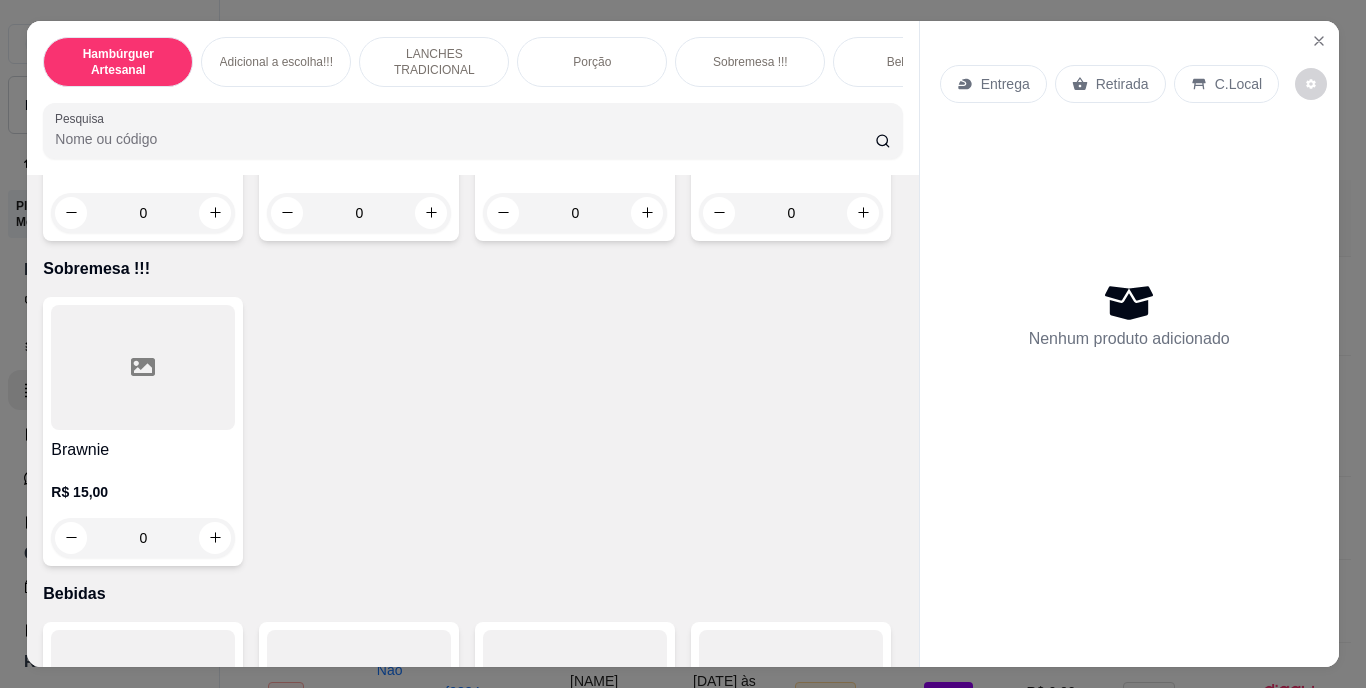 click 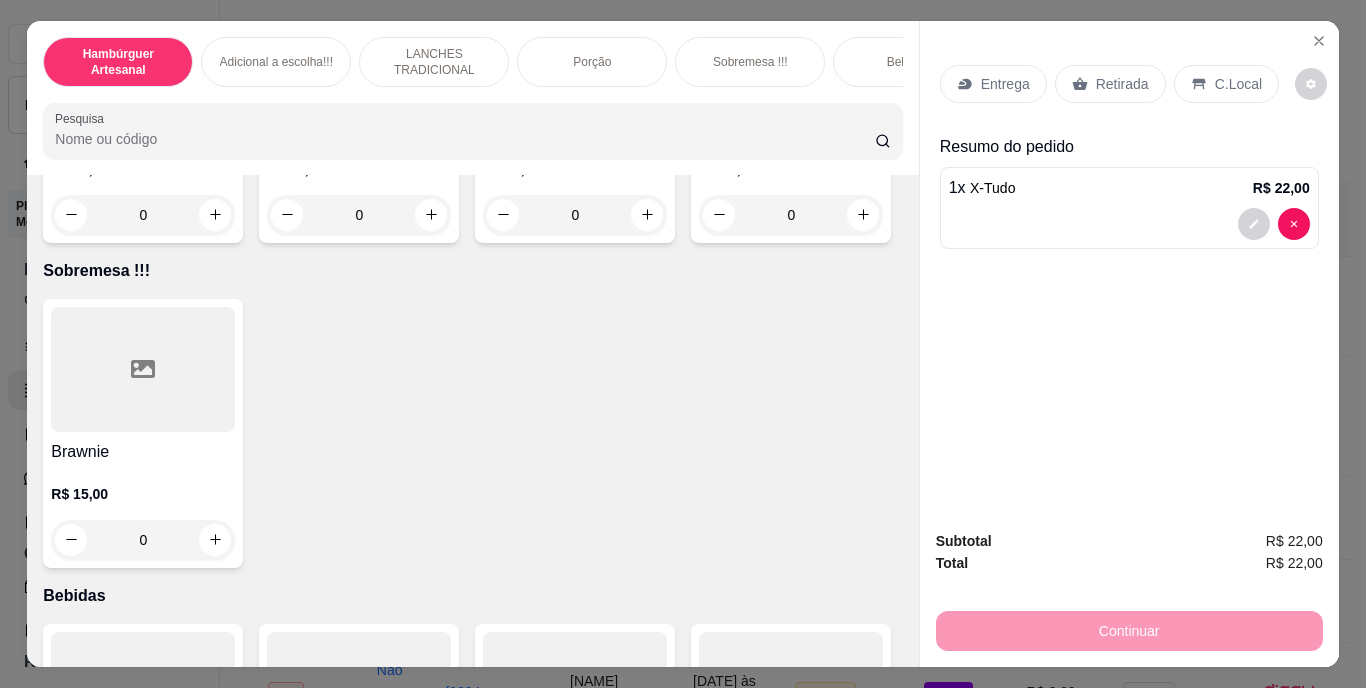 click 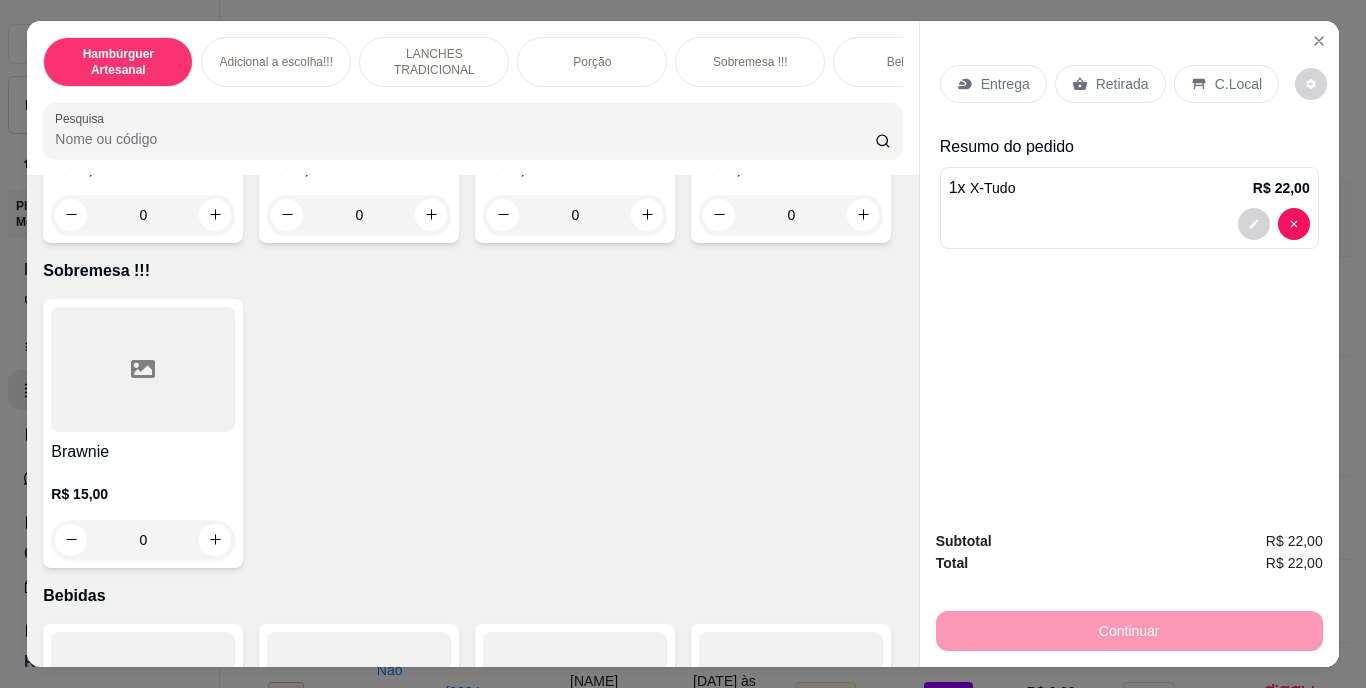 type on "2" 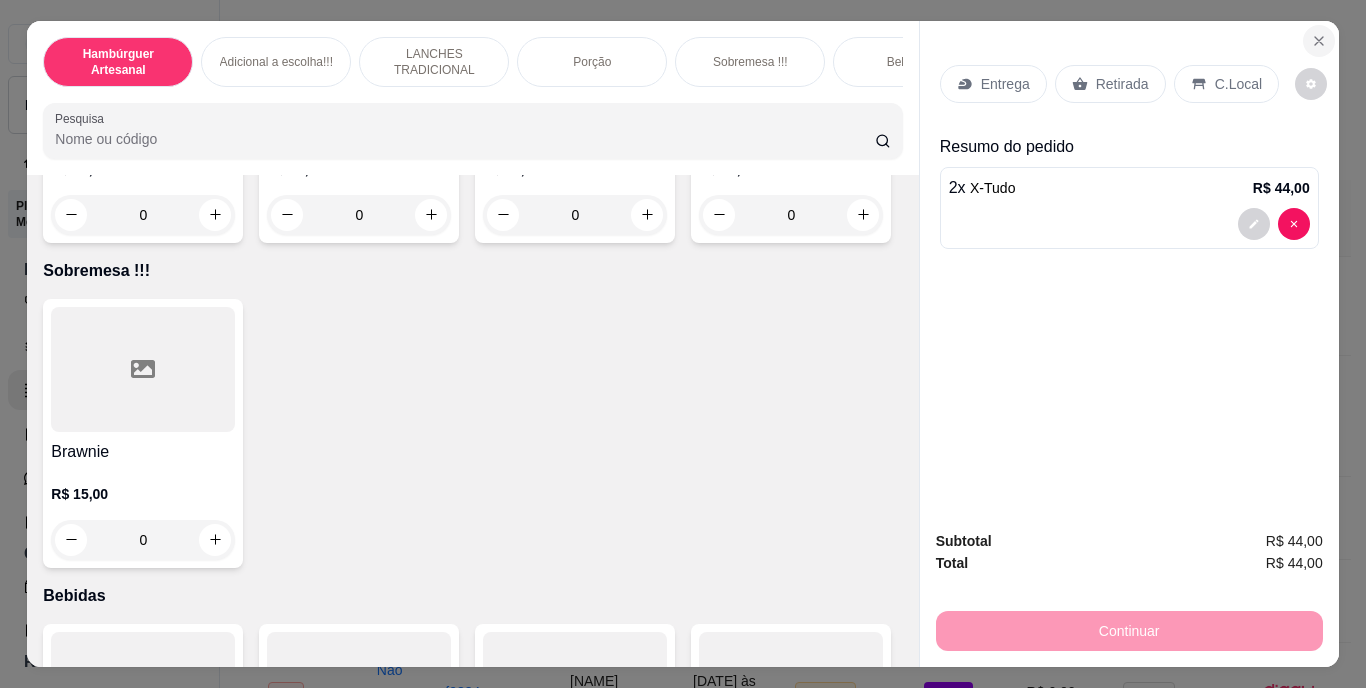 click 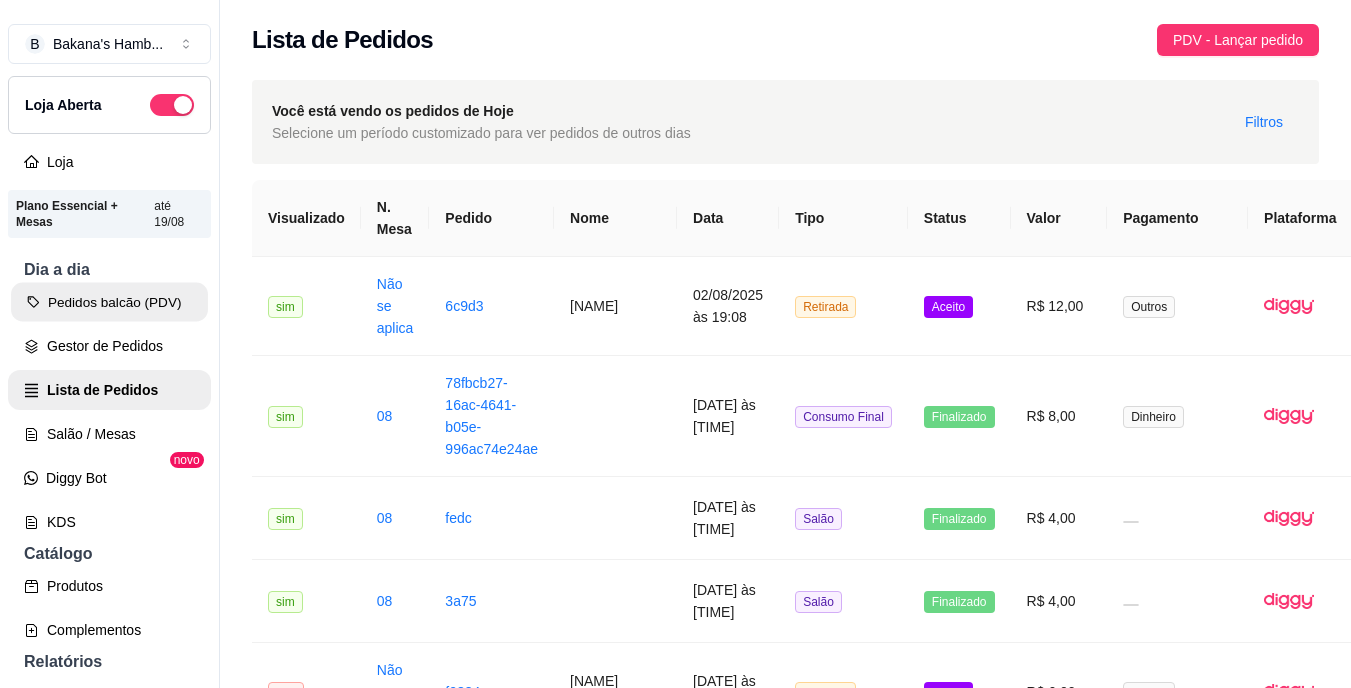 click on "Pedidos balcão (PDV)" at bounding box center [109, 302] 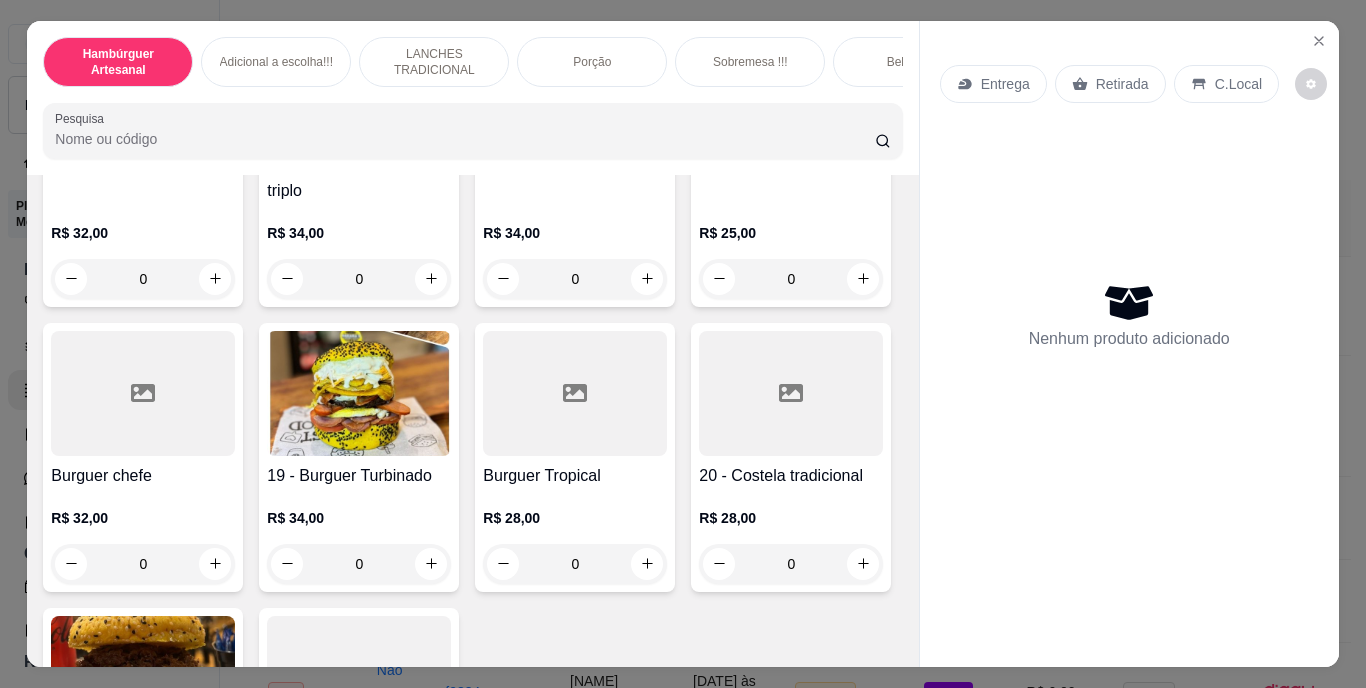 scroll, scrollTop: 1623, scrollLeft: 0, axis: vertical 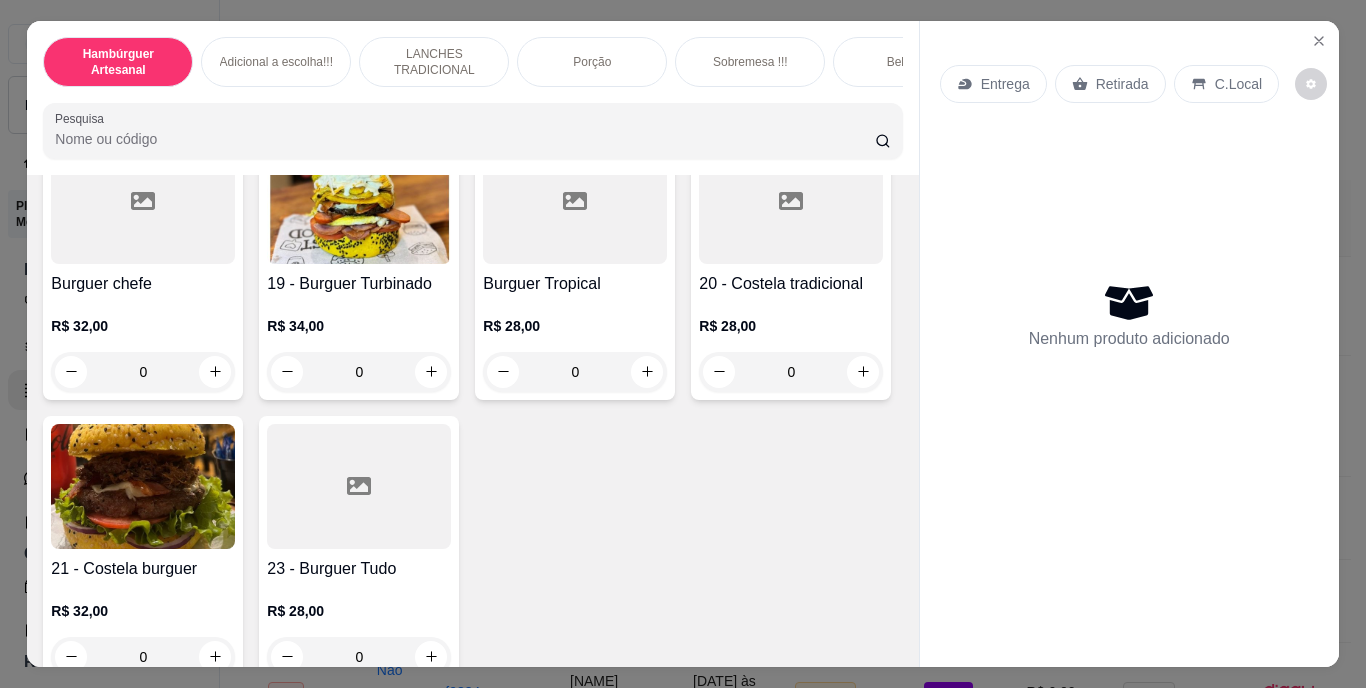 click 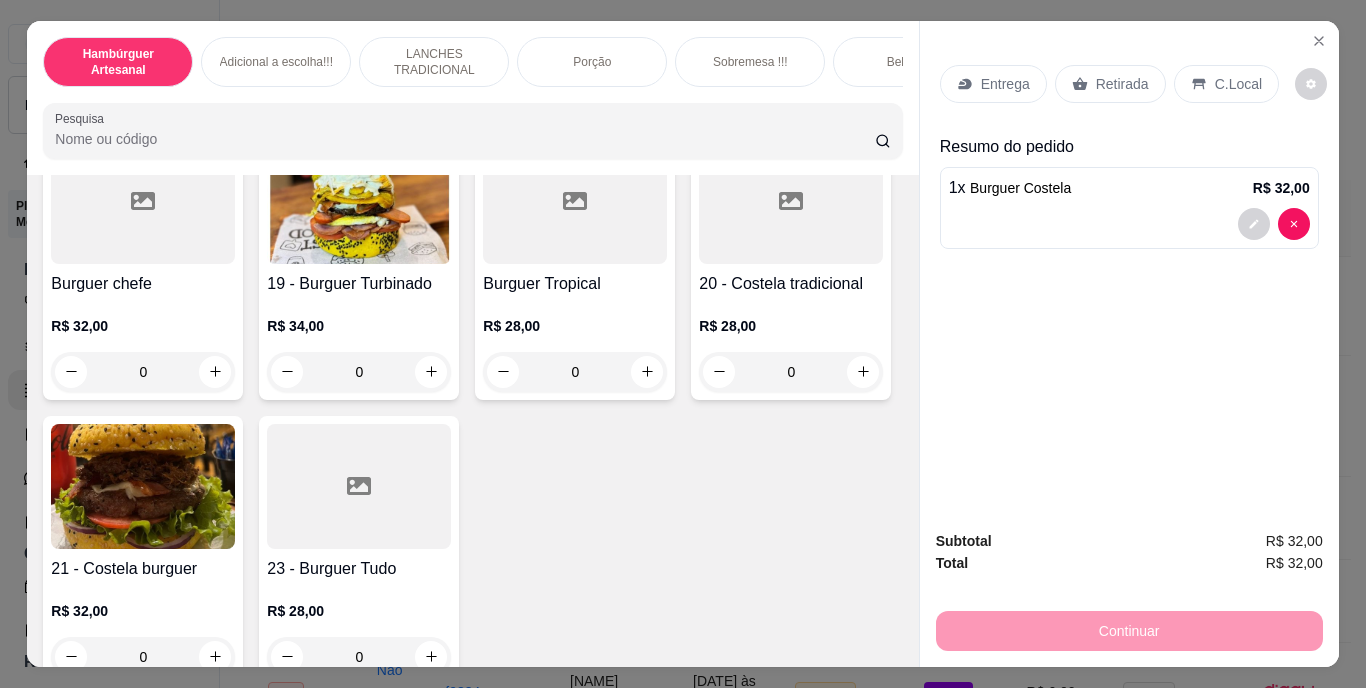click 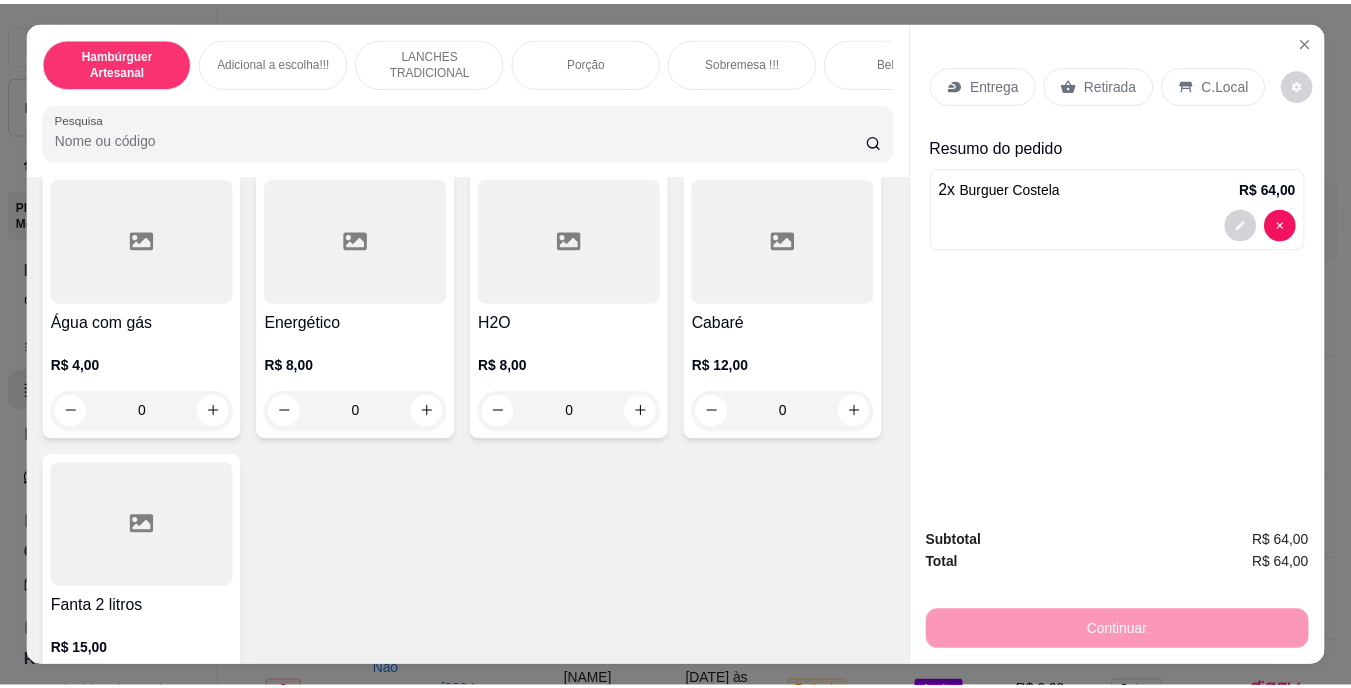 scroll, scrollTop: 6197, scrollLeft: 0, axis: vertical 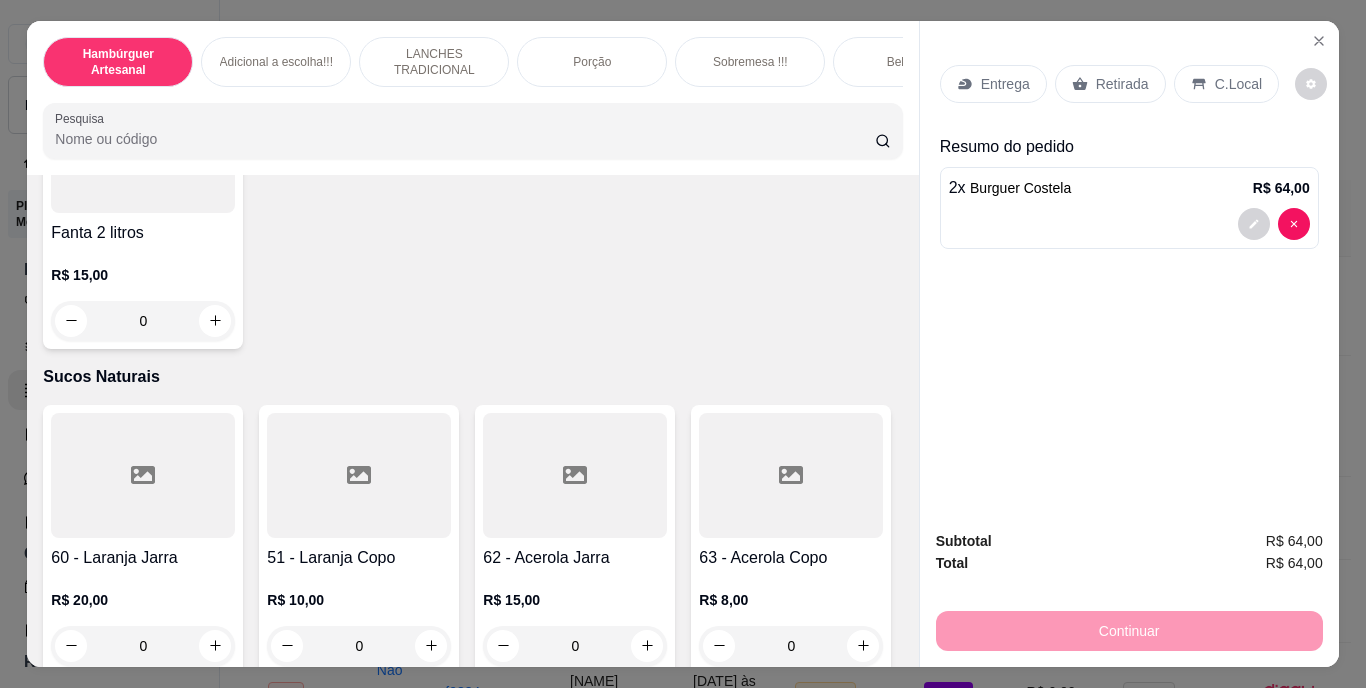 click 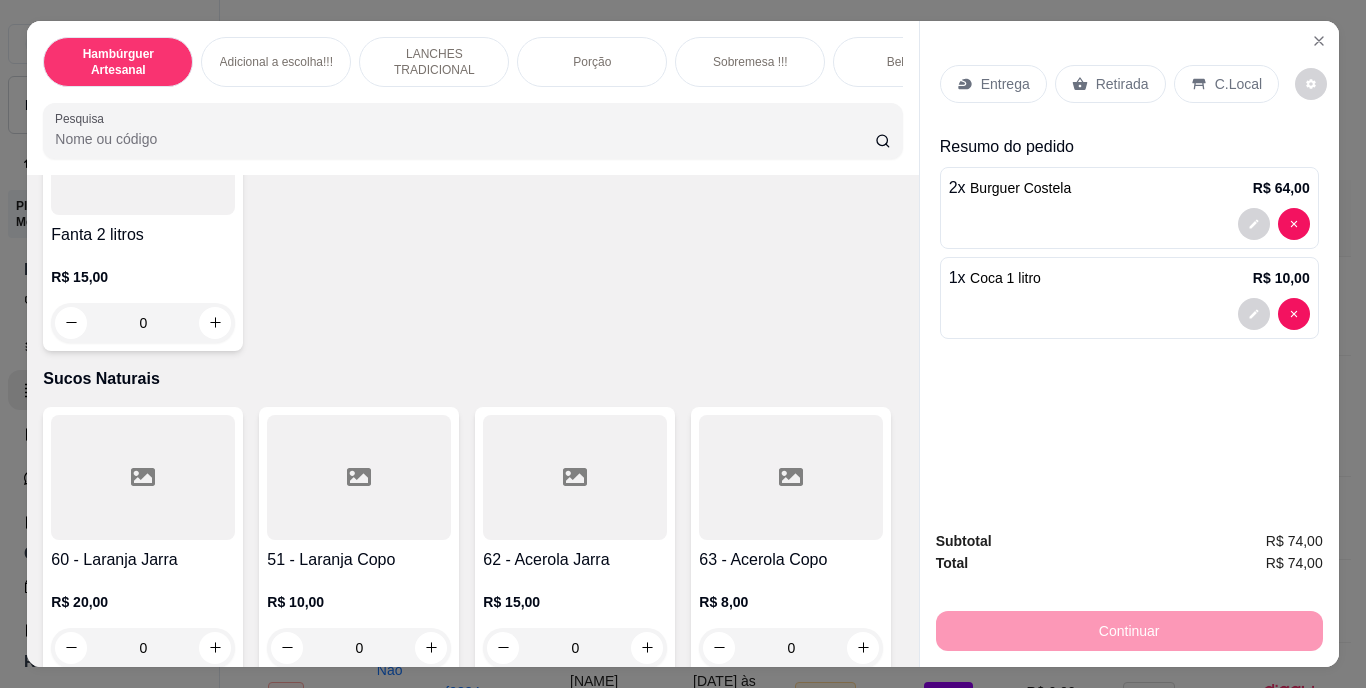 click on "Retirada" at bounding box center [1110, 84] 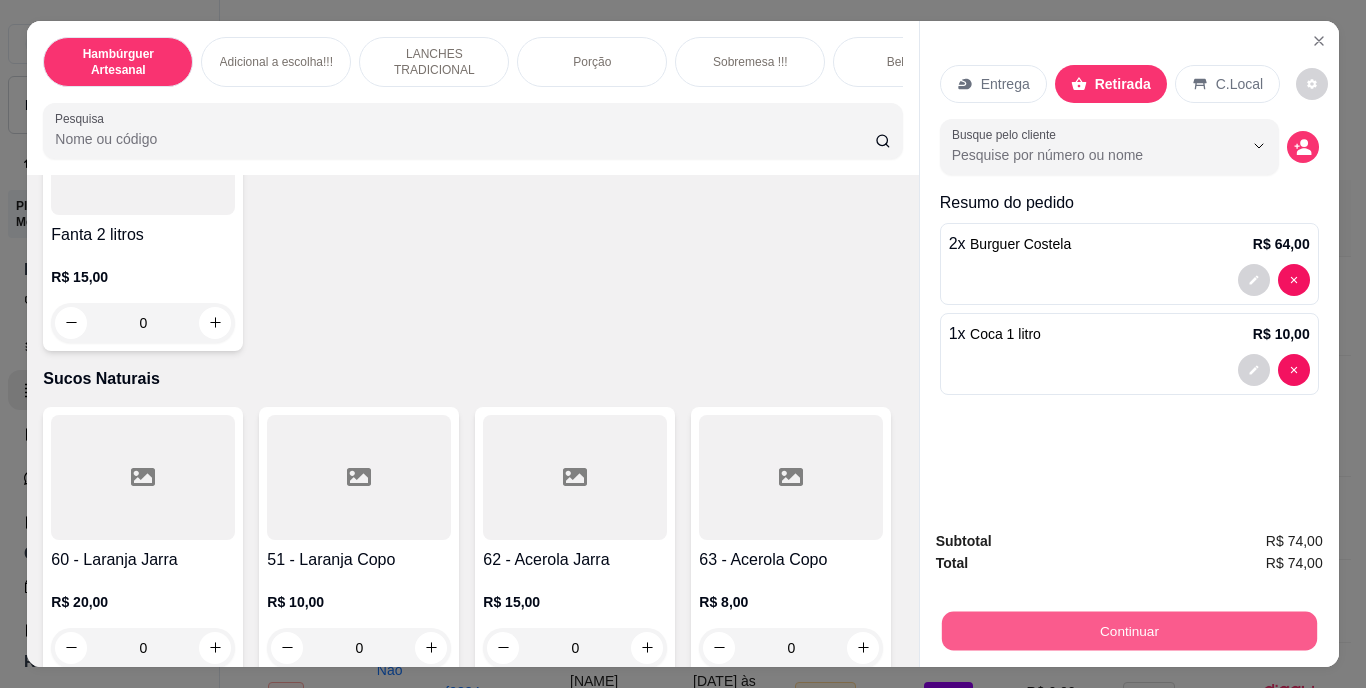 click on "Continuar" at bounding box center (1128, 631) 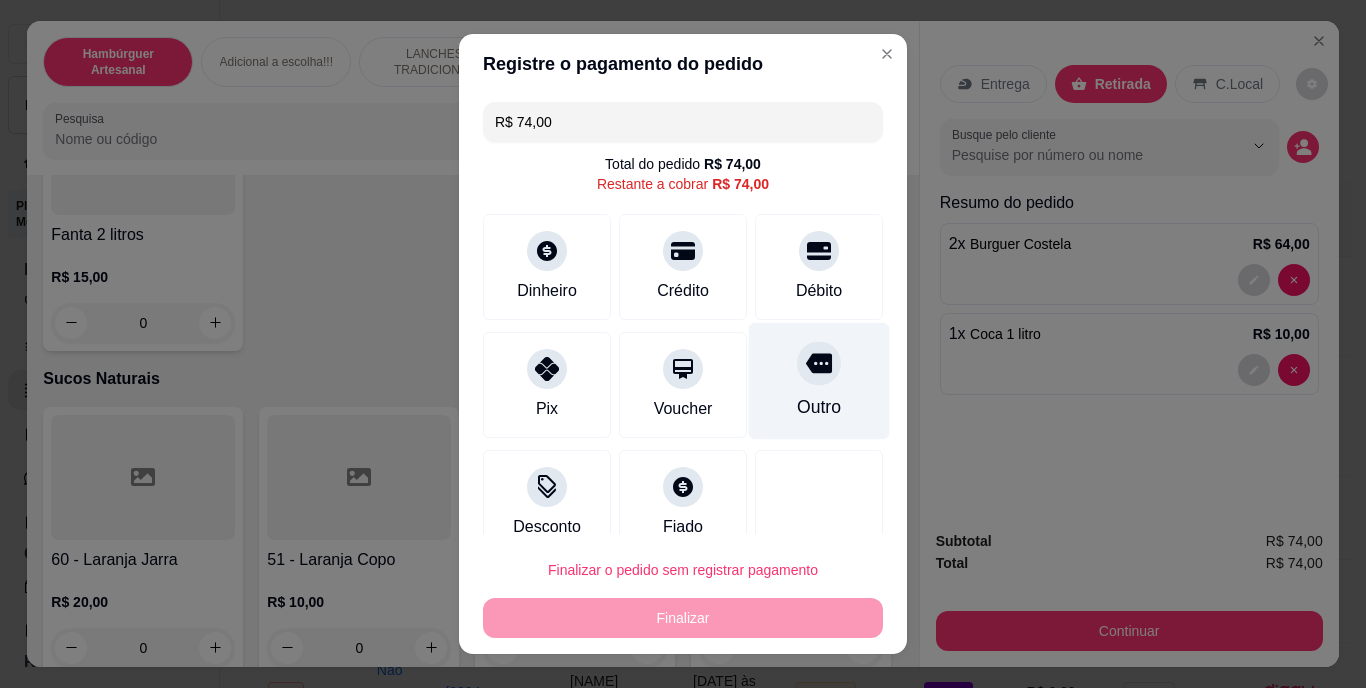 click on "Outro" at bounding box center (819, 408) 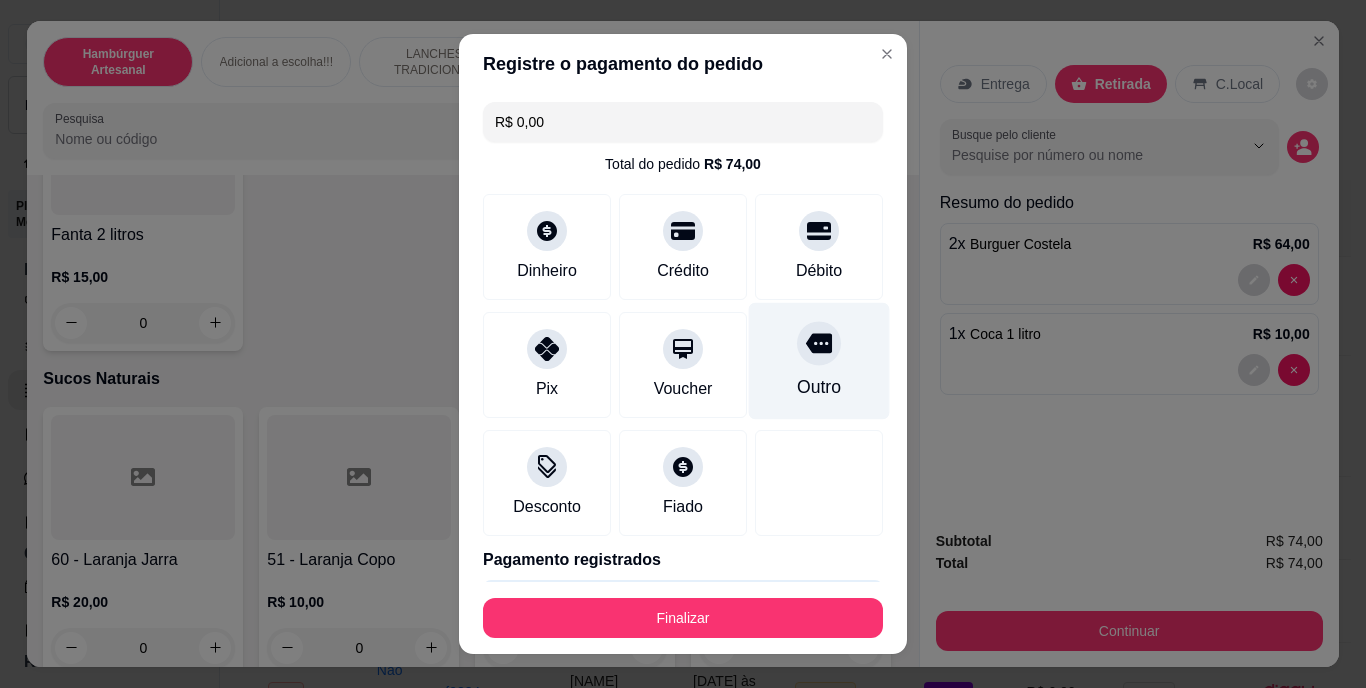 type on "R$ 0,00" 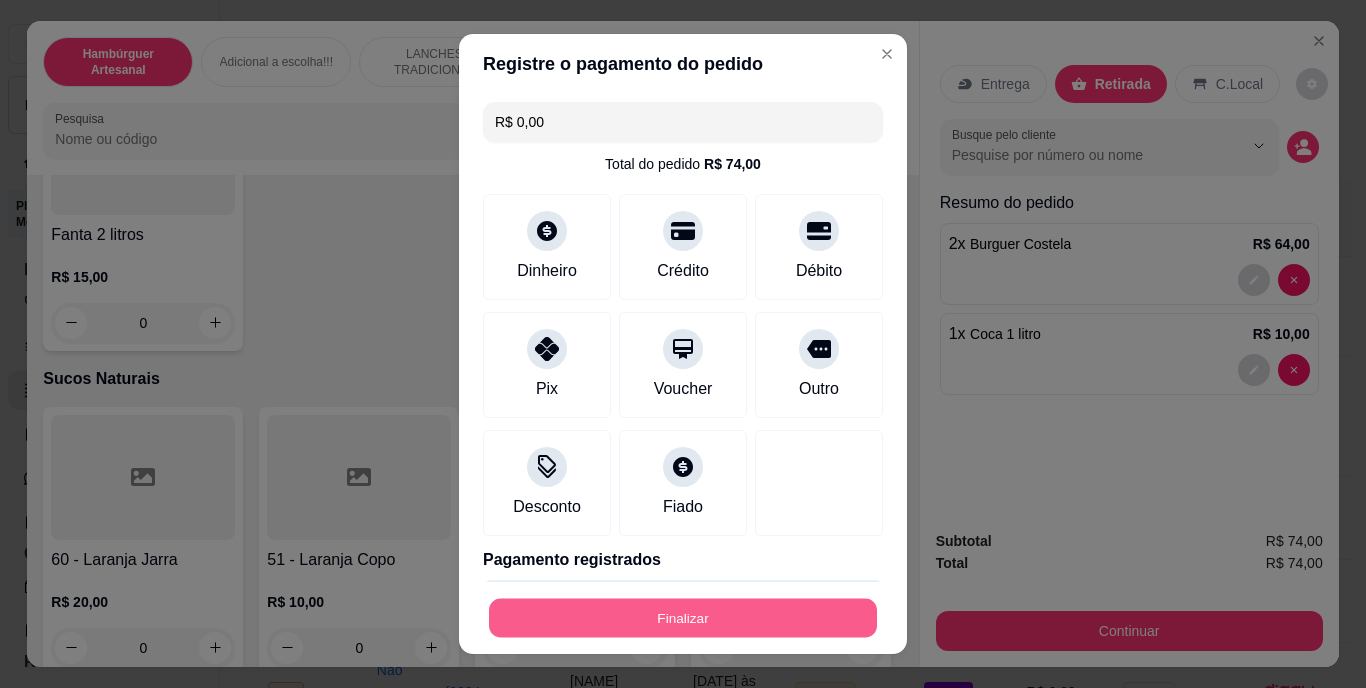 click on "Finalizar" at bounding box center (683, 617) 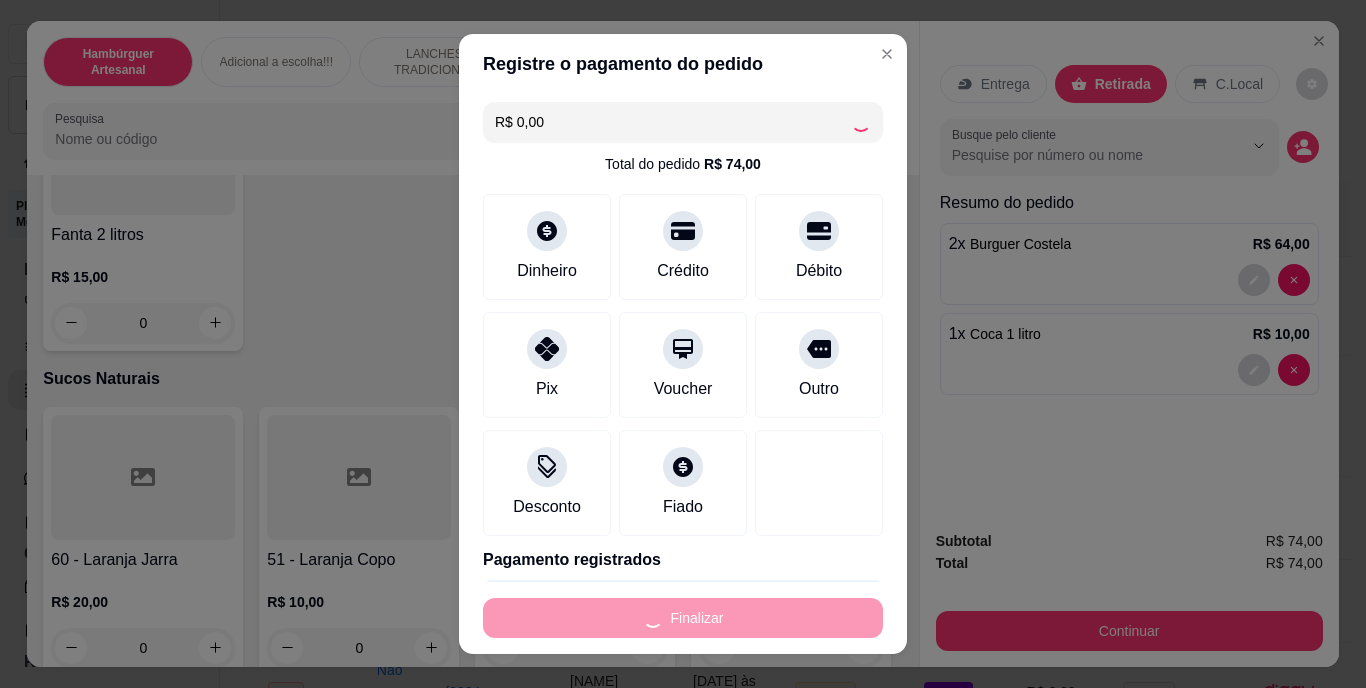type on "0" 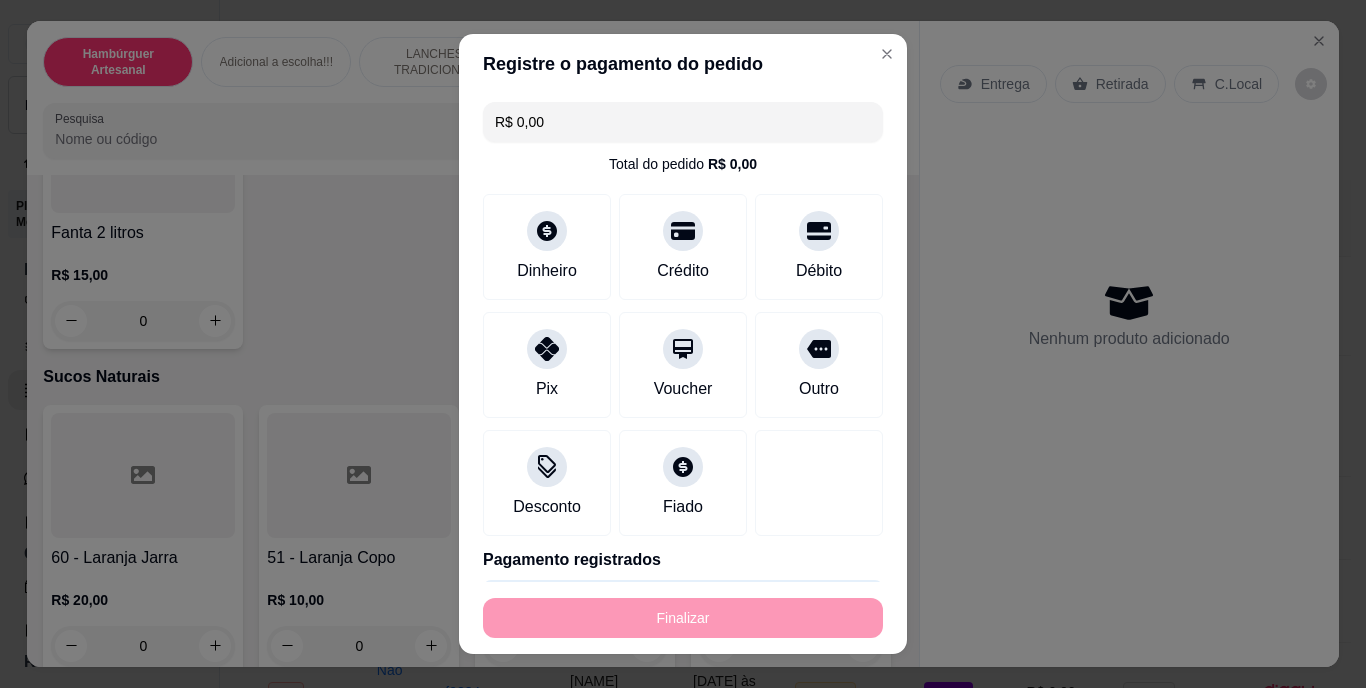 type on "-R$ 74,00" 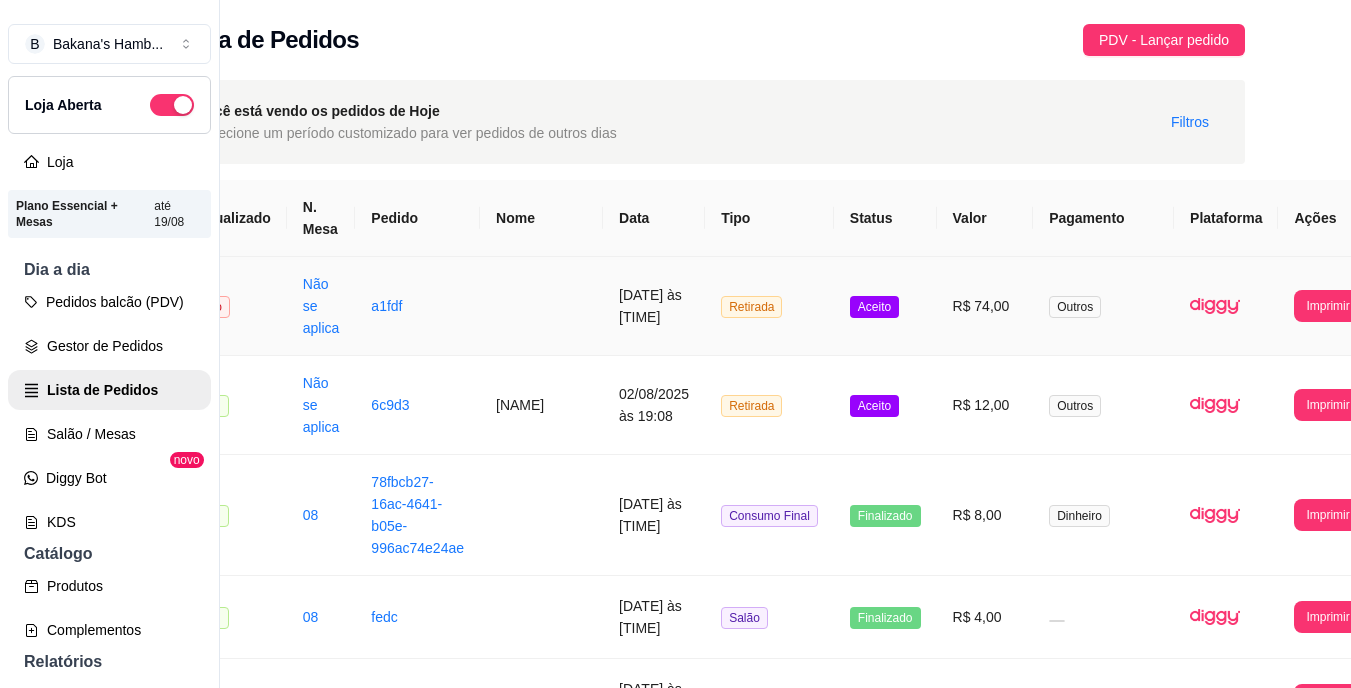 scroll, scrollTop: 0, scrollLeft: 74, axis: horizontal 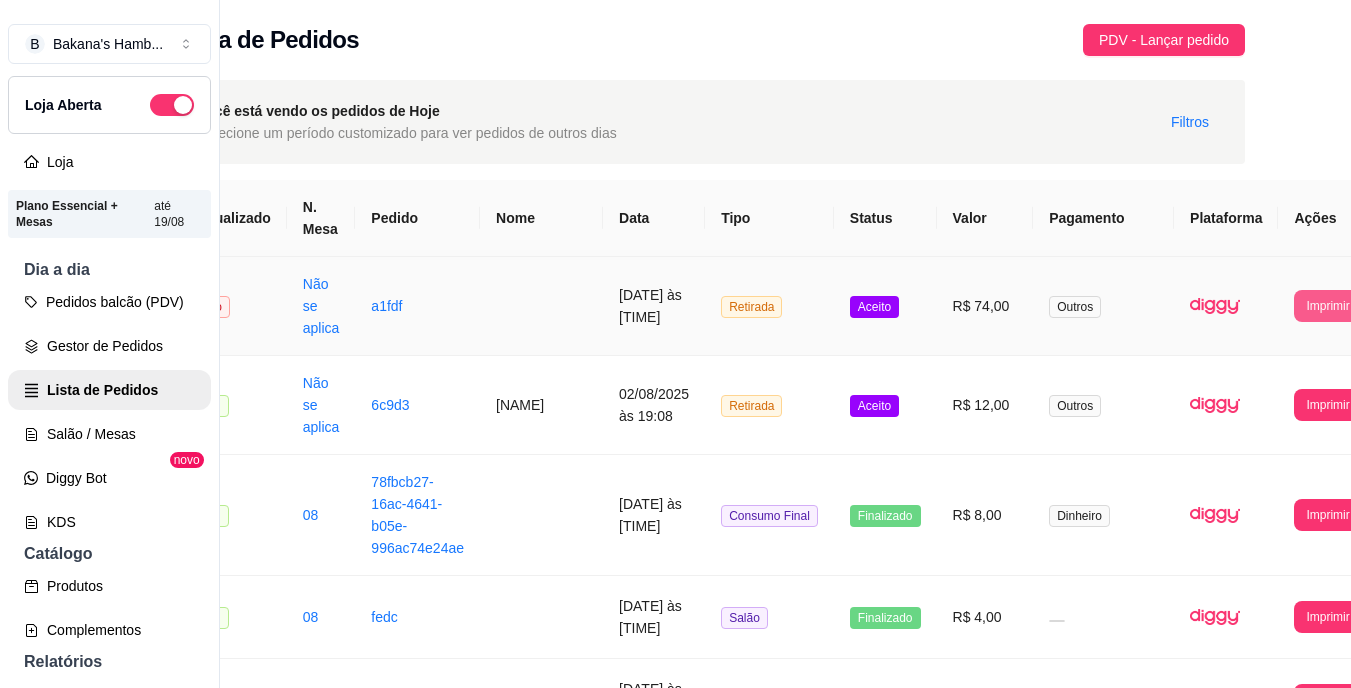 drag, startPoint x: 1241, startPoint y: 301, endPoint x: 1253, endPoint y: 303, distance: 12.165525 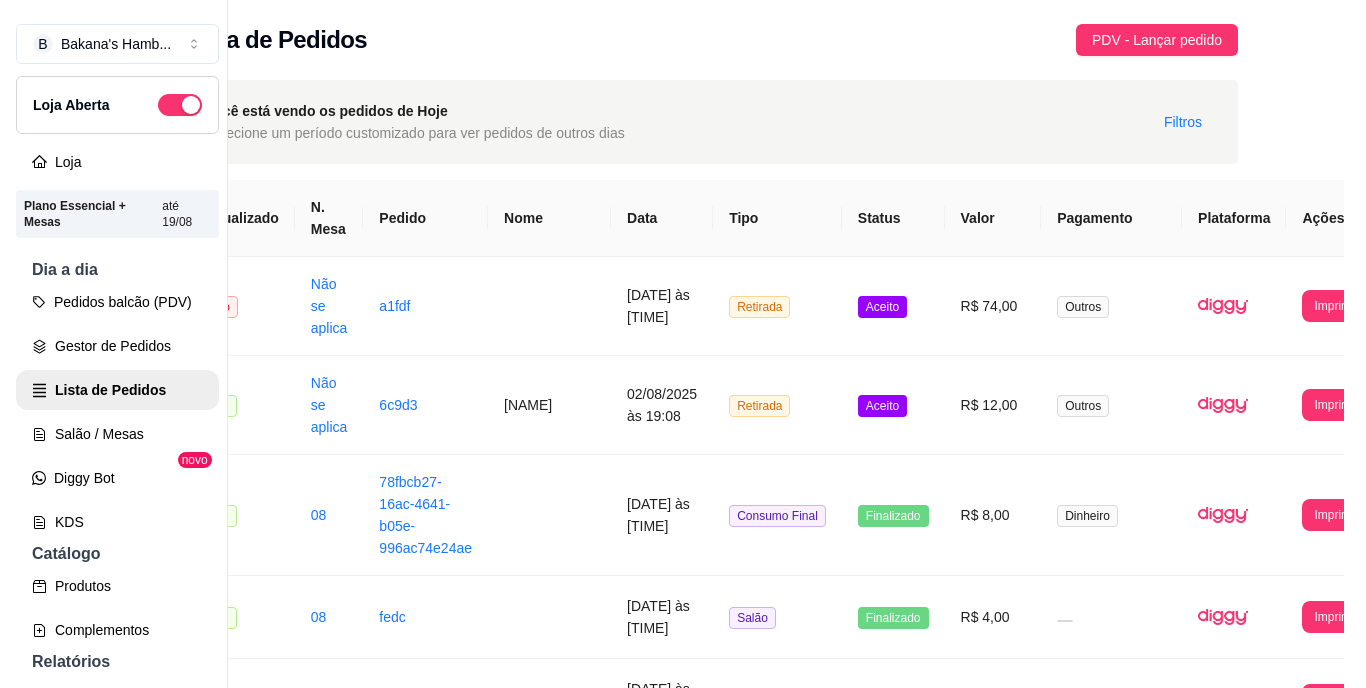 scroll, scrollTop: 0, scrollLeft: 59, axis: horizontal 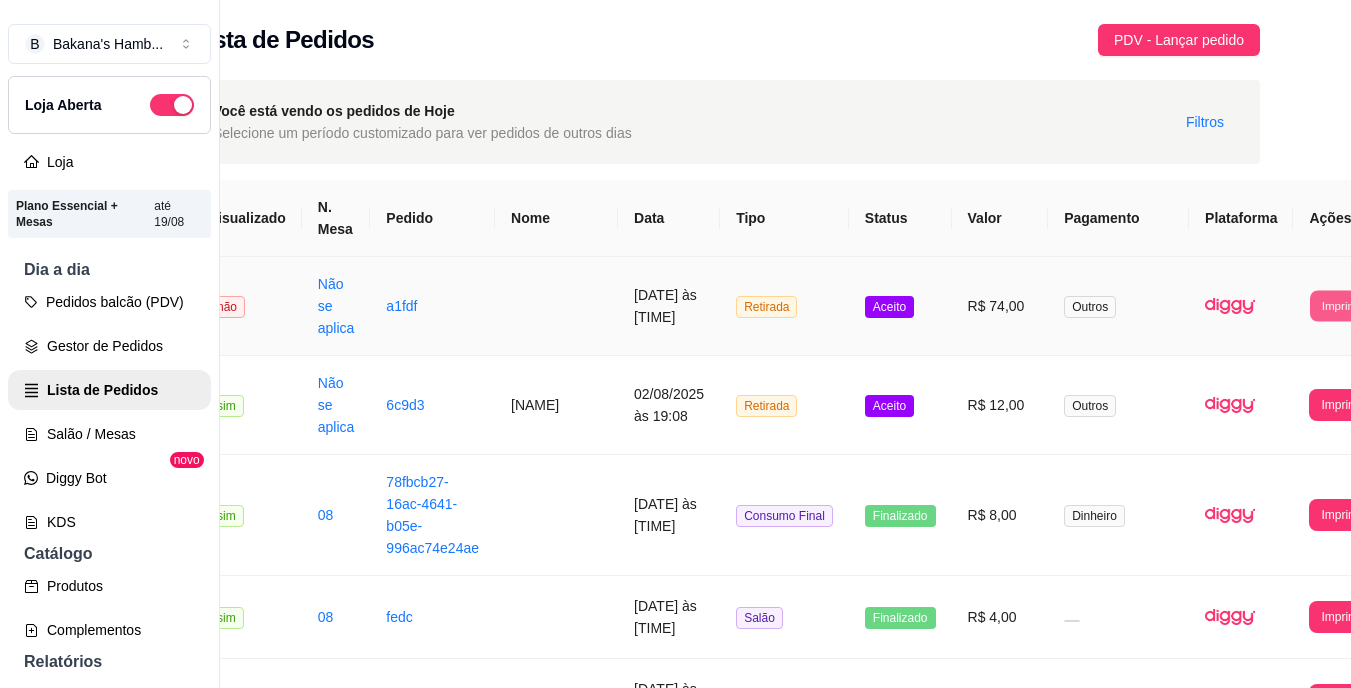 click on "Imprimir" at bounding box center (1342, 305) 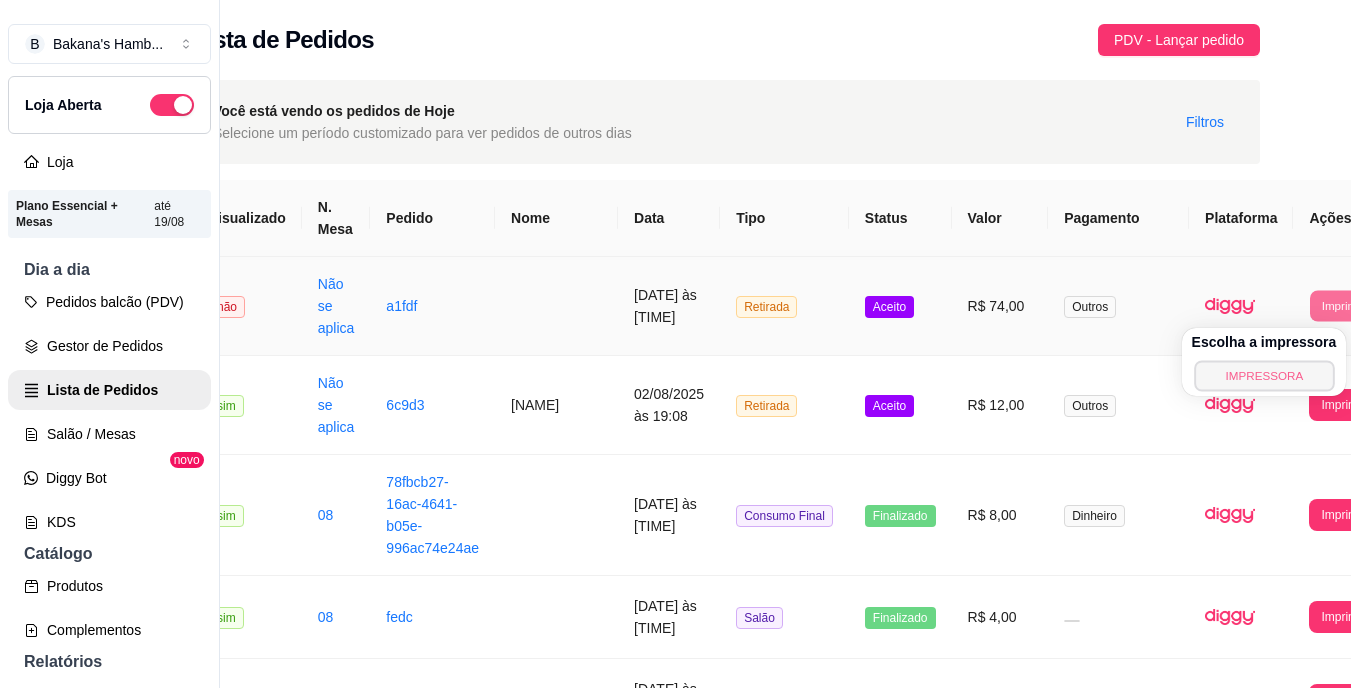 click on "IMPRESSORA" at bounding box center [1264, 375] 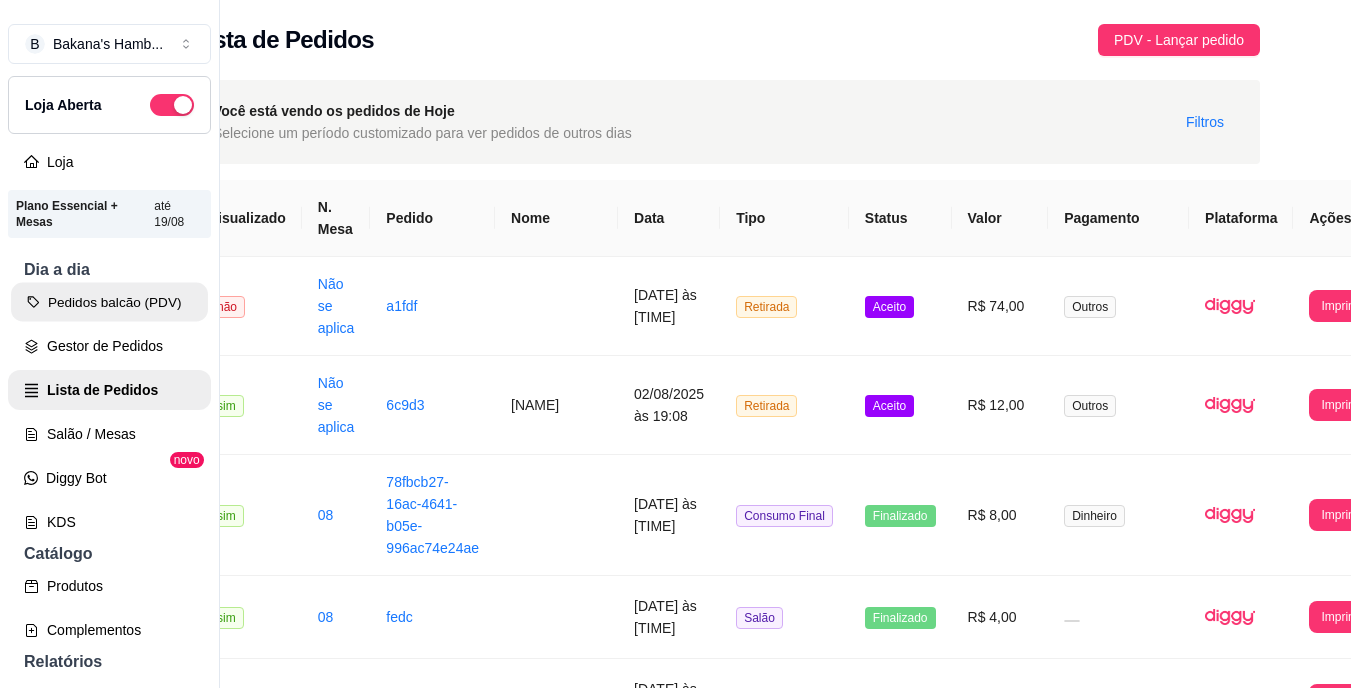 click on "Pedidos balcão (PDV)" at bounding box center [109, 302] 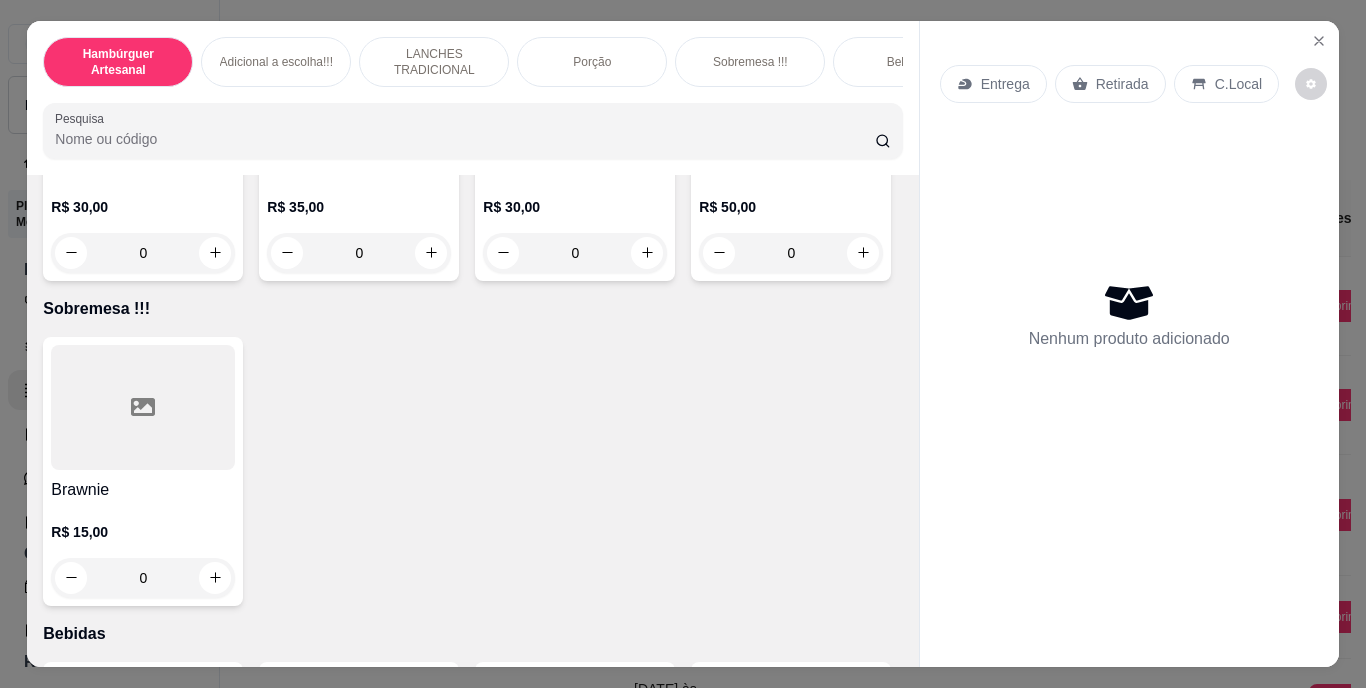 scroll, scrollTop: 4191, scrollLeft: 0, axis: vertical 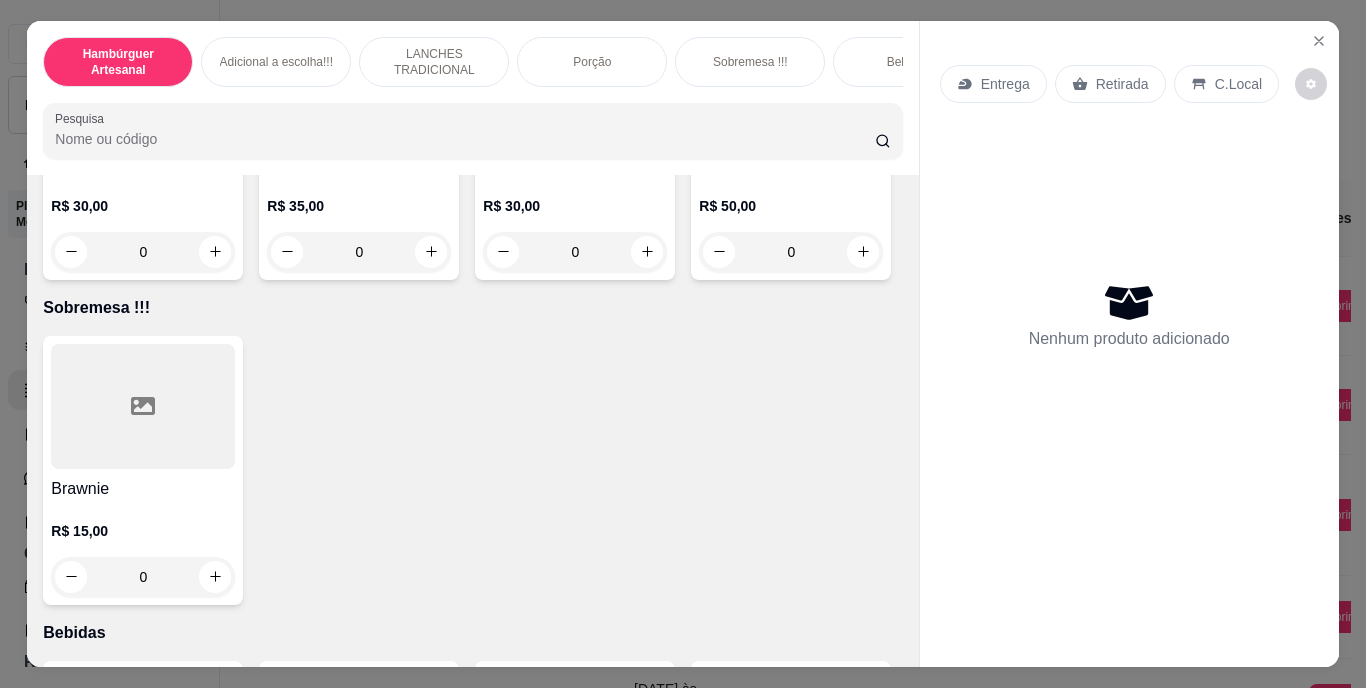 click 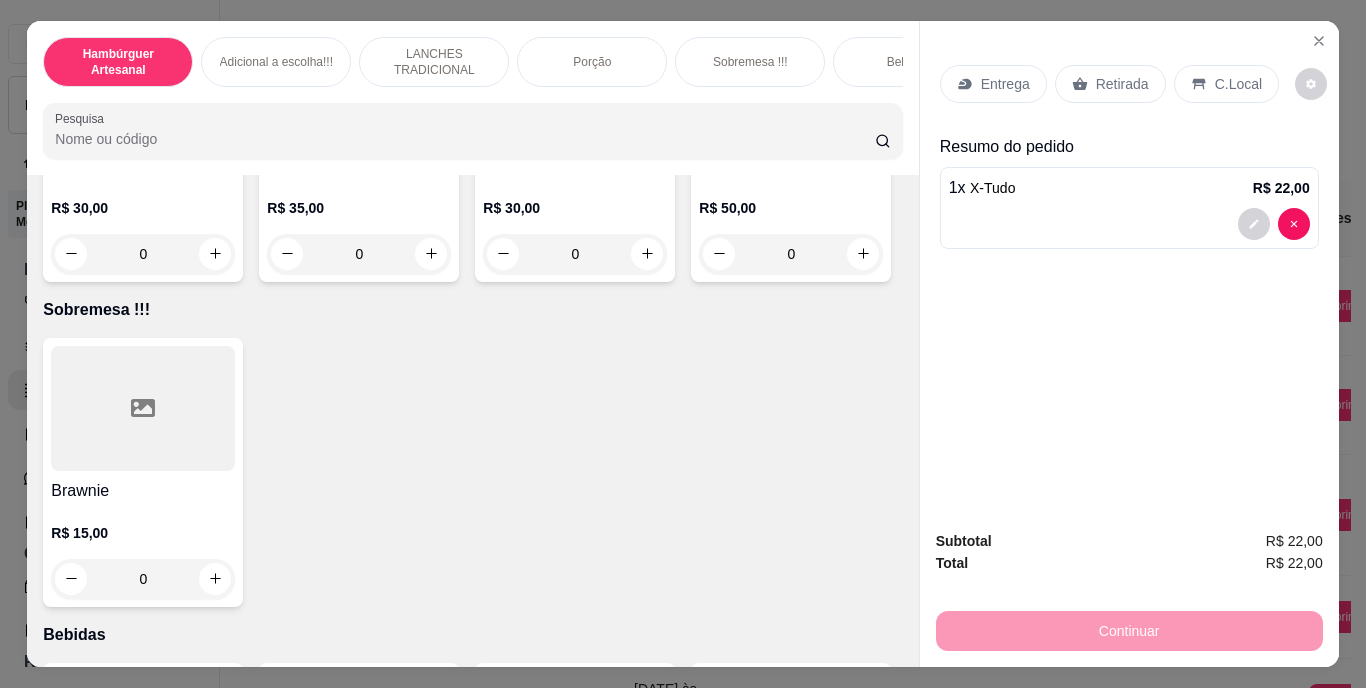 click 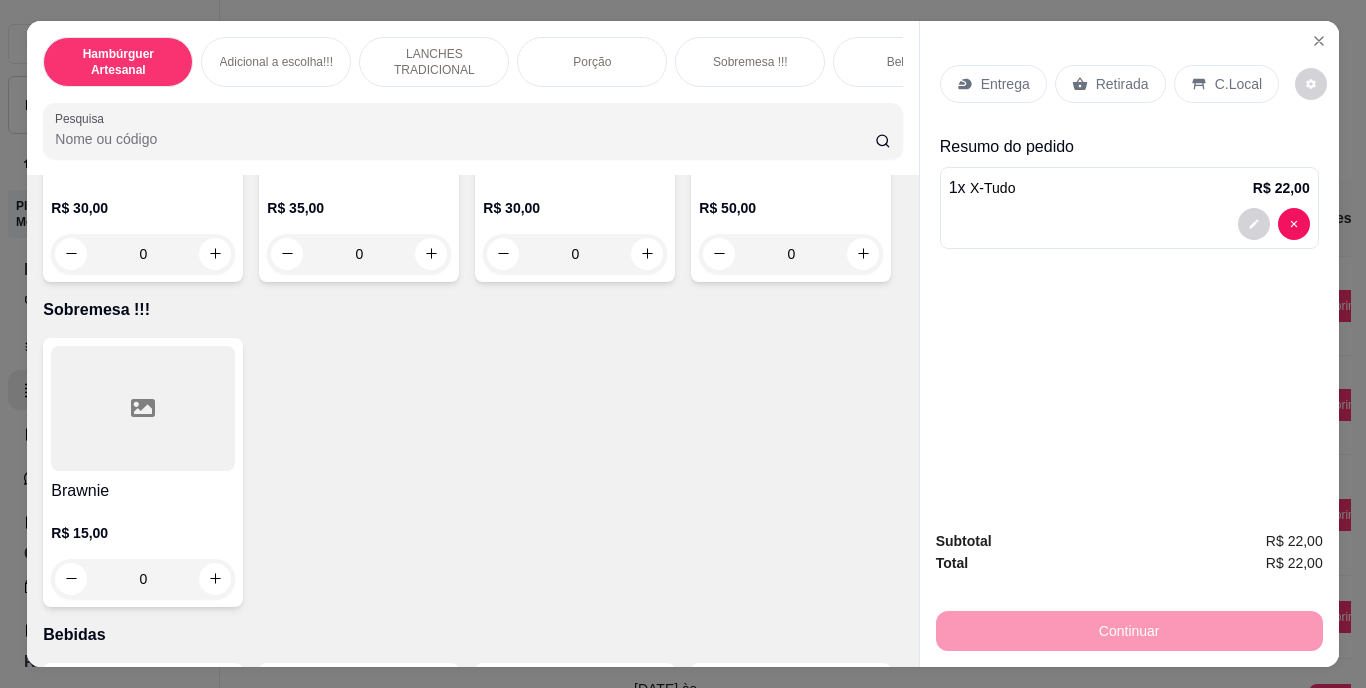 type on "2" 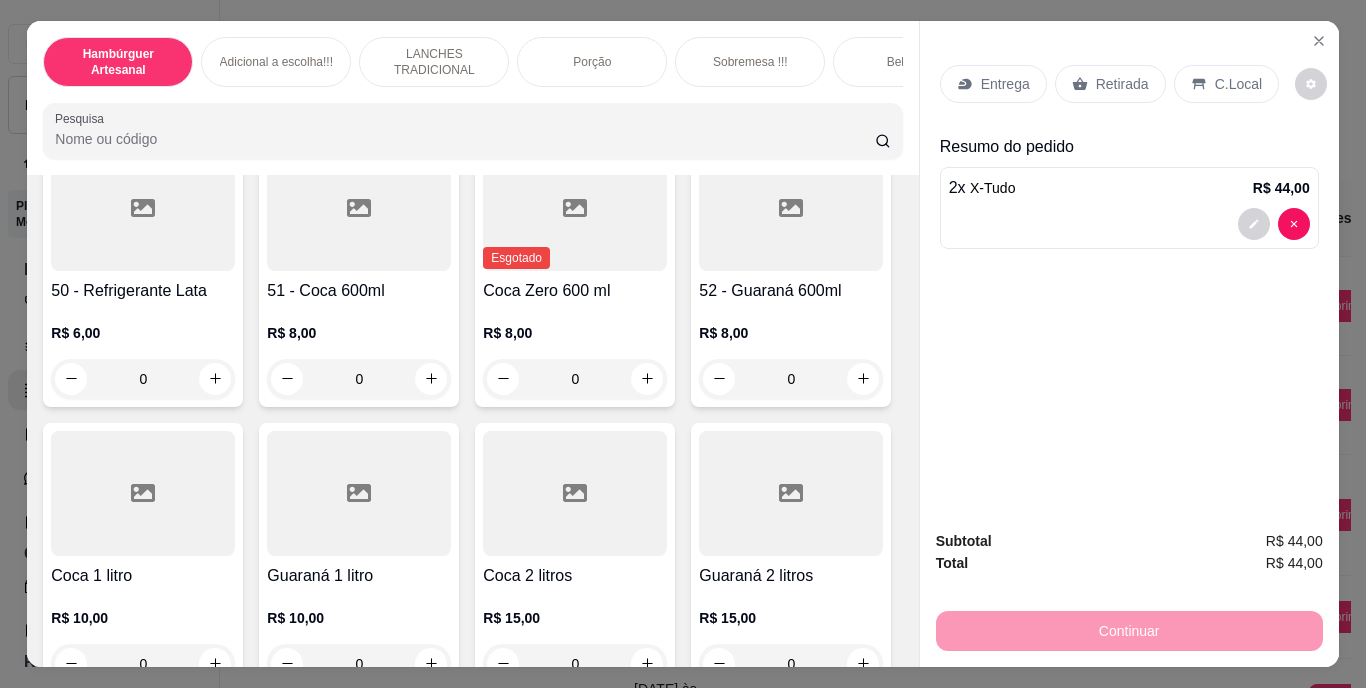scroll, scrollTop: 4715, scrollLeft: 0, axis: vertical 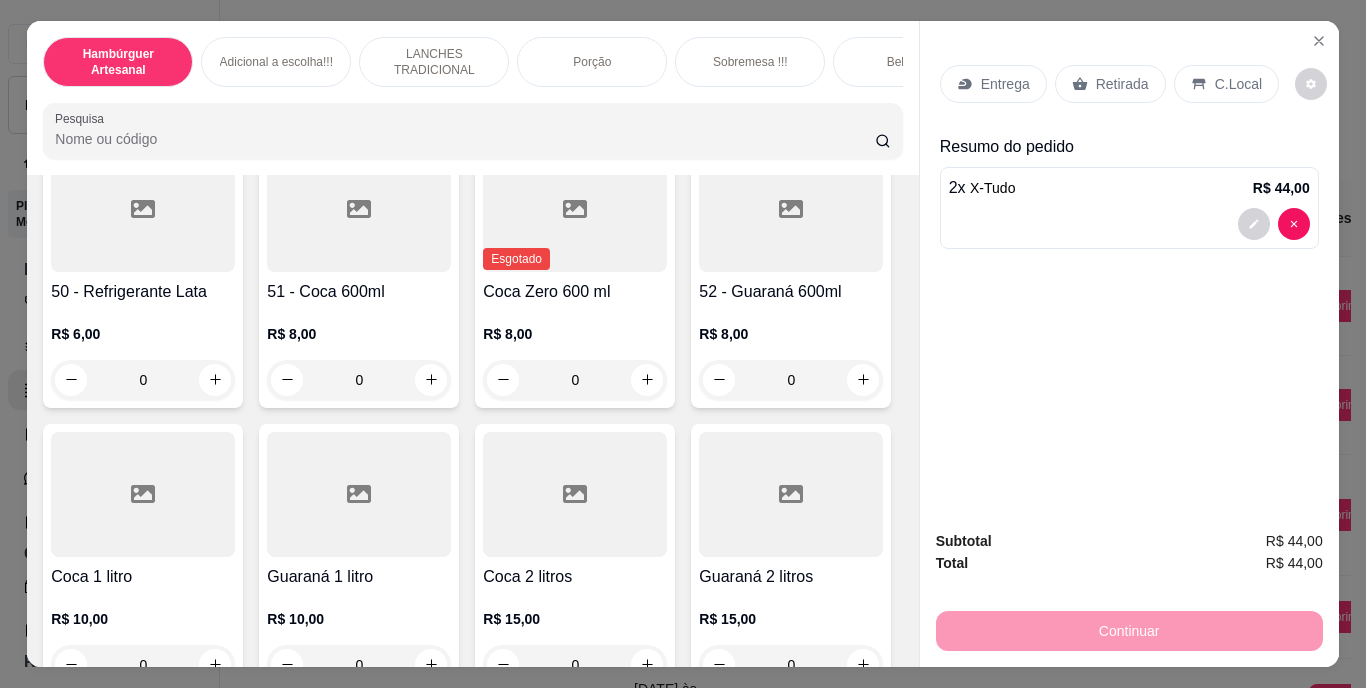 click 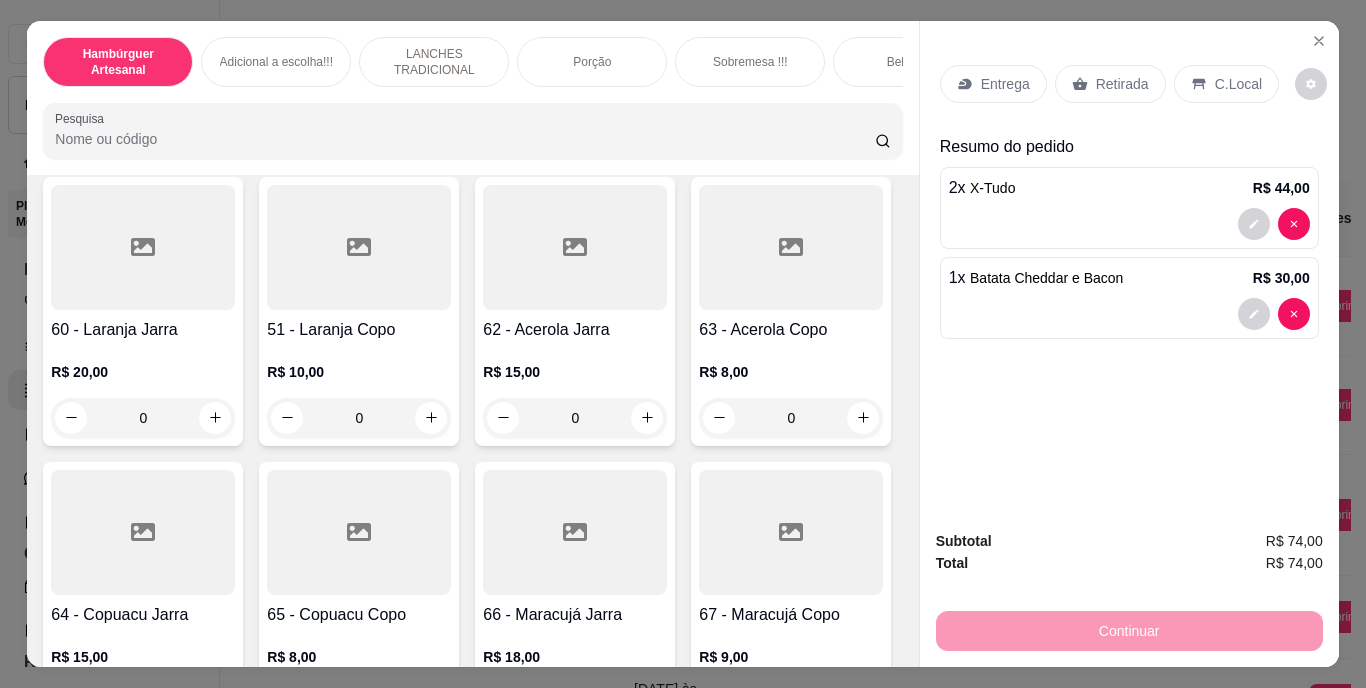 scroll, scrollTop: 6537, scrollLeft: 0, axis: vertical 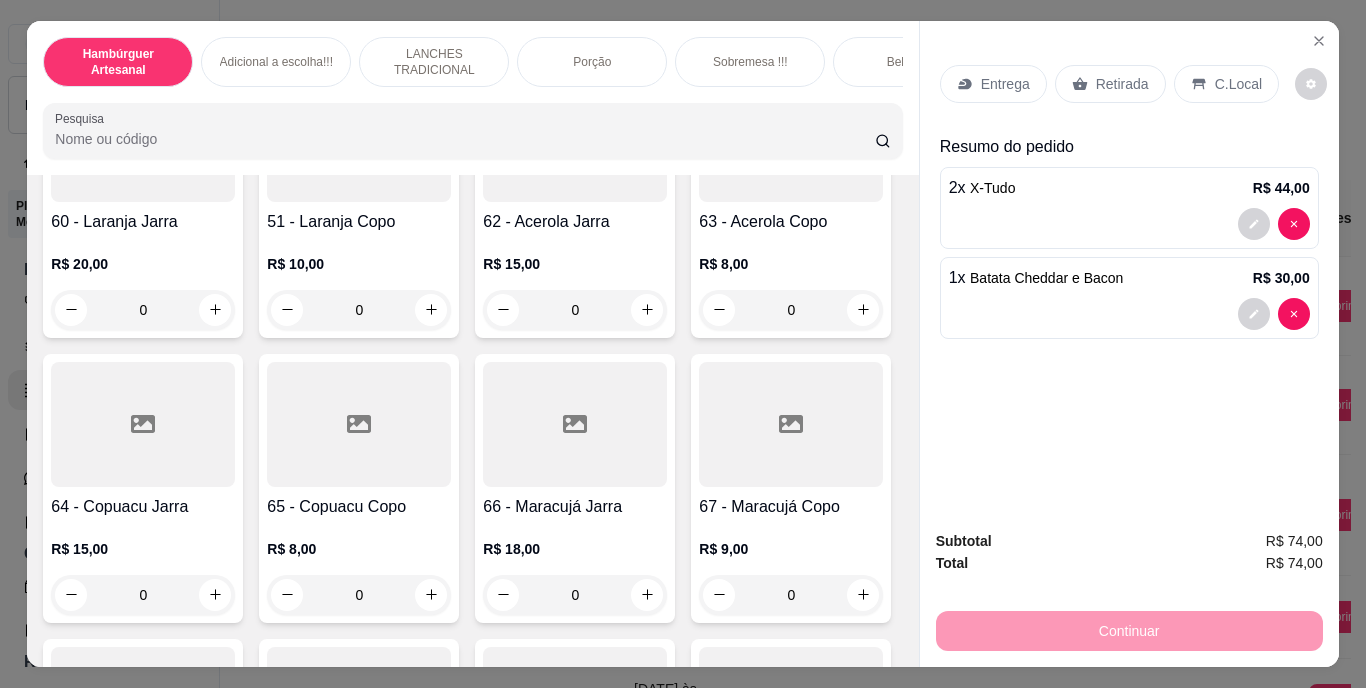 click at bounding box center (647, -1156) 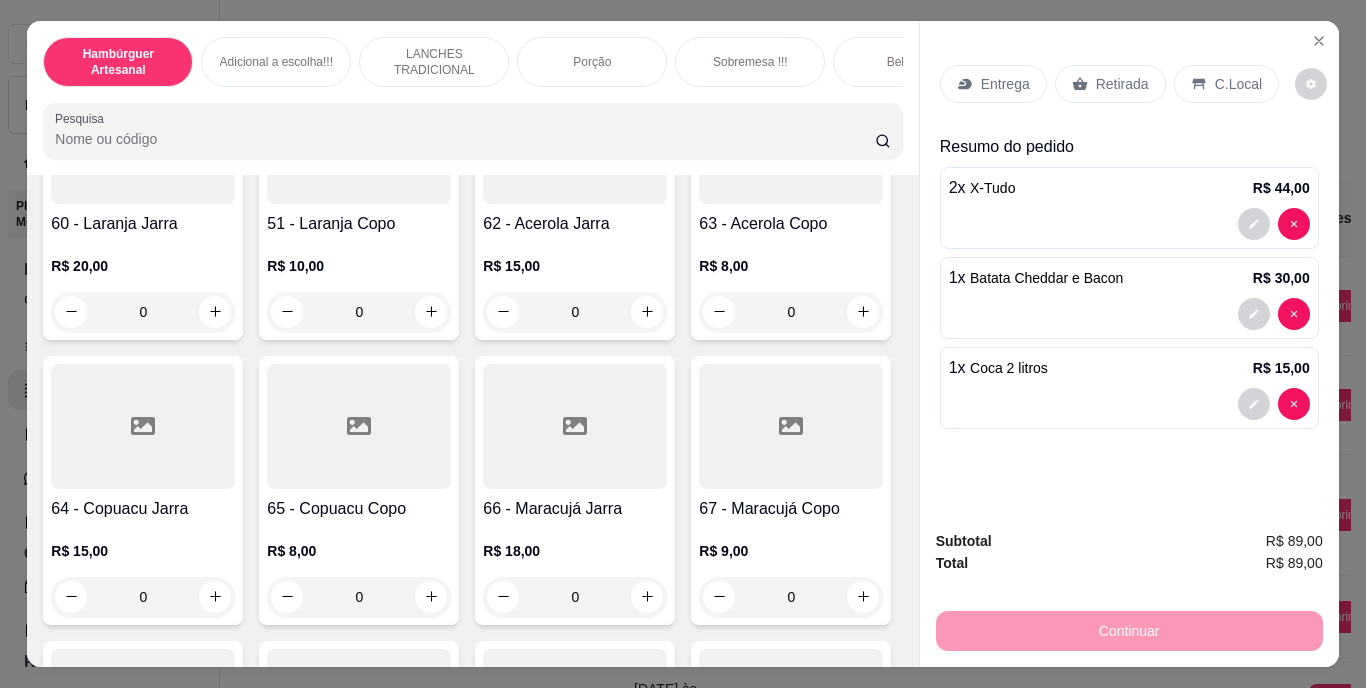 scroll, scrollTop: 6538, scrollLeft: 0, axis: vertical 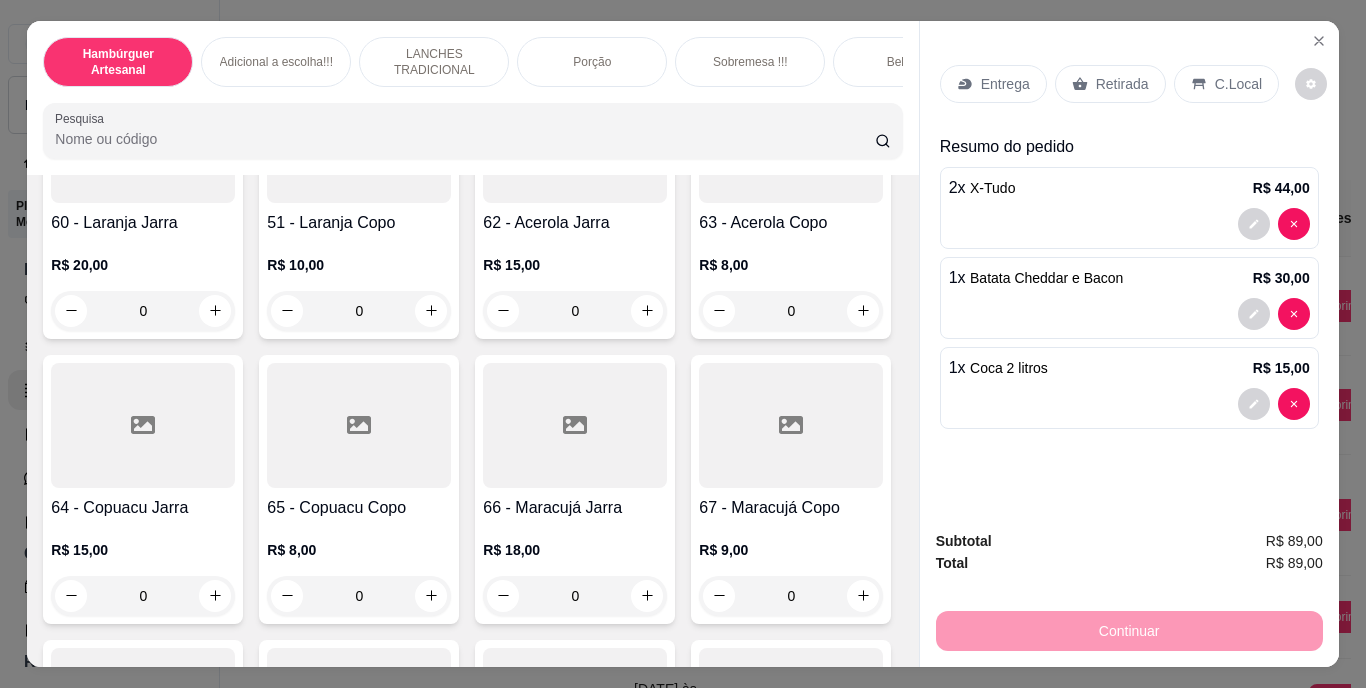 click on "Entrega" at bounding box center (1005, 84) 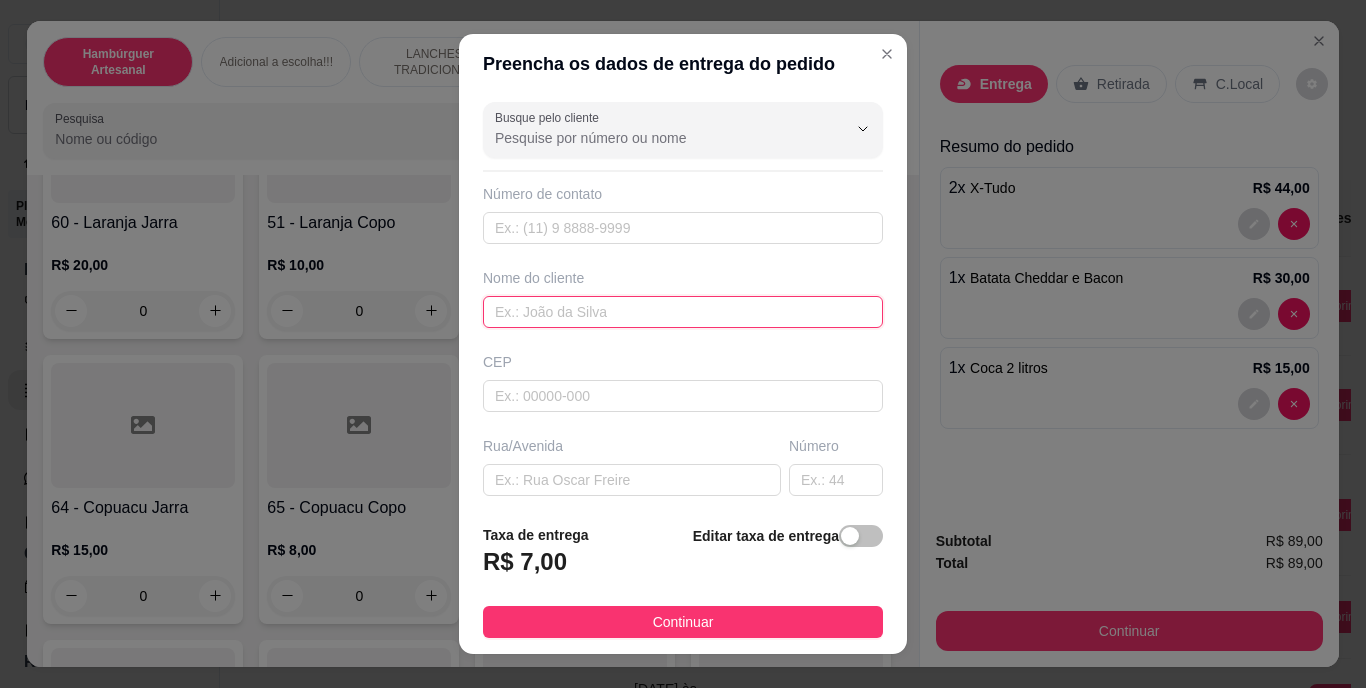 click at bounding box center [683, 312] 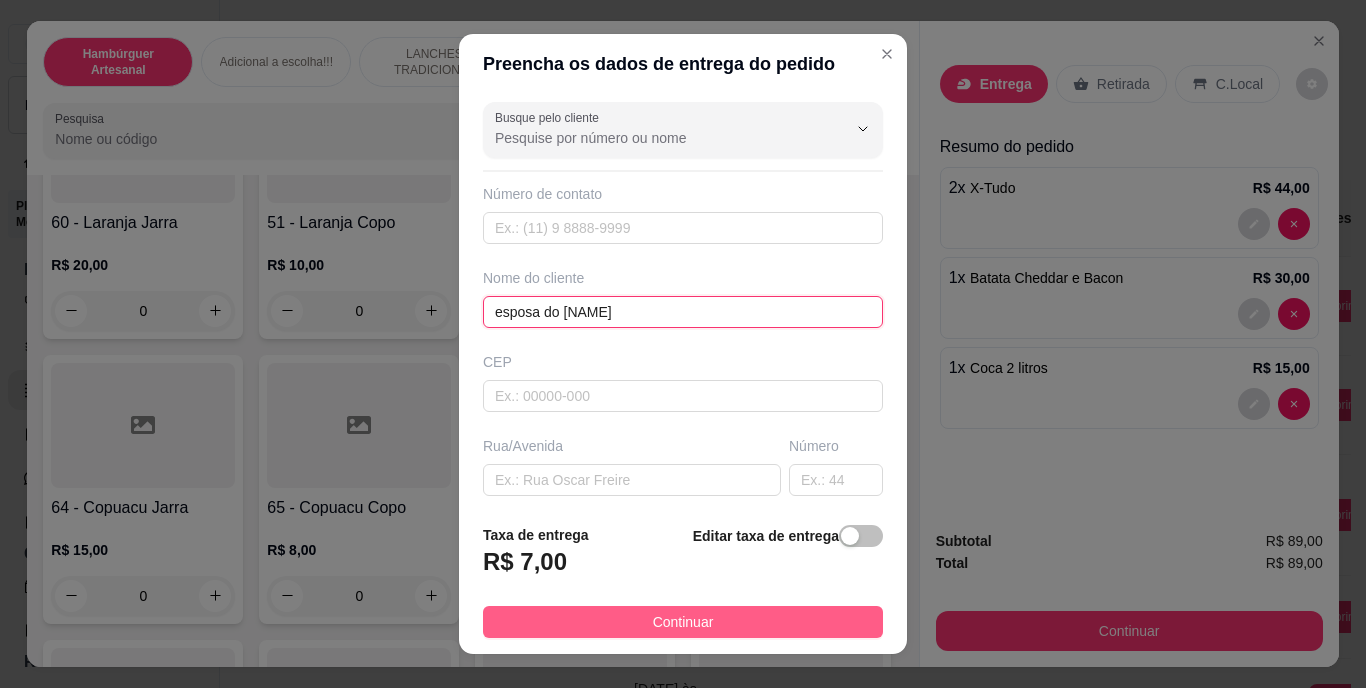 type on "esposa do [NAME]" 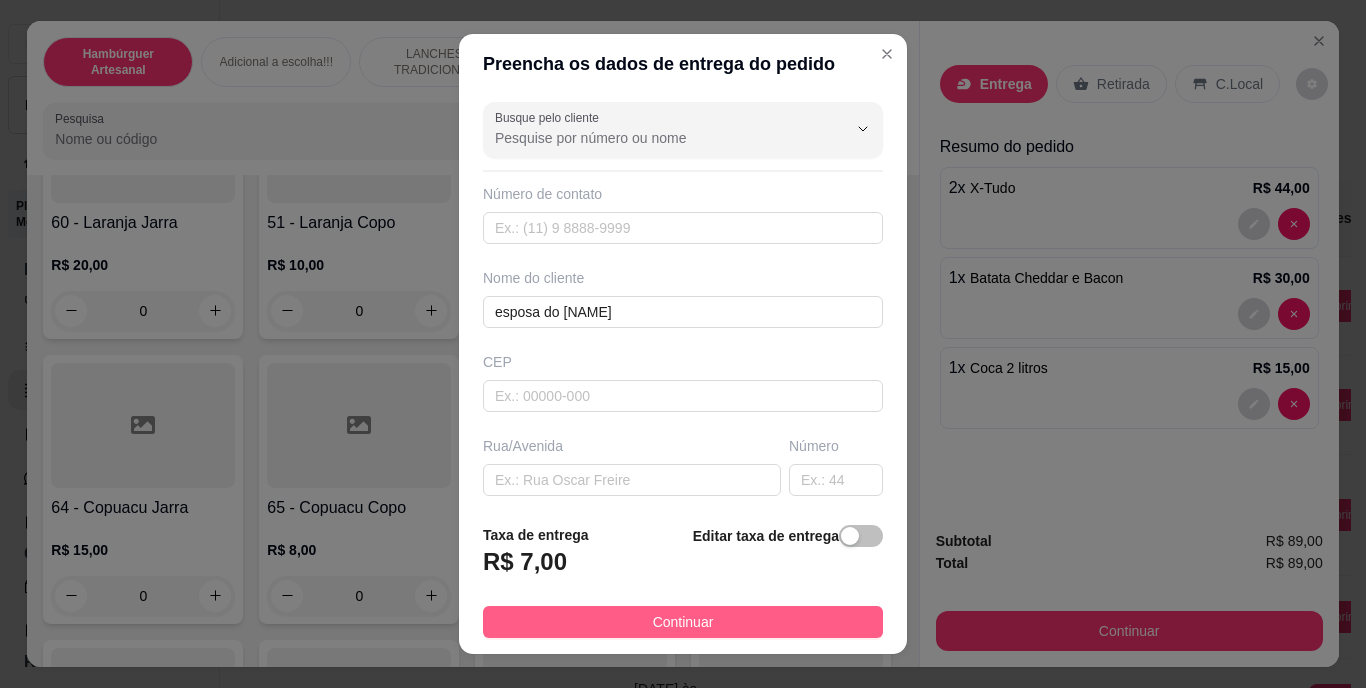 click on "Continuar" at bounding box center [683, 622] 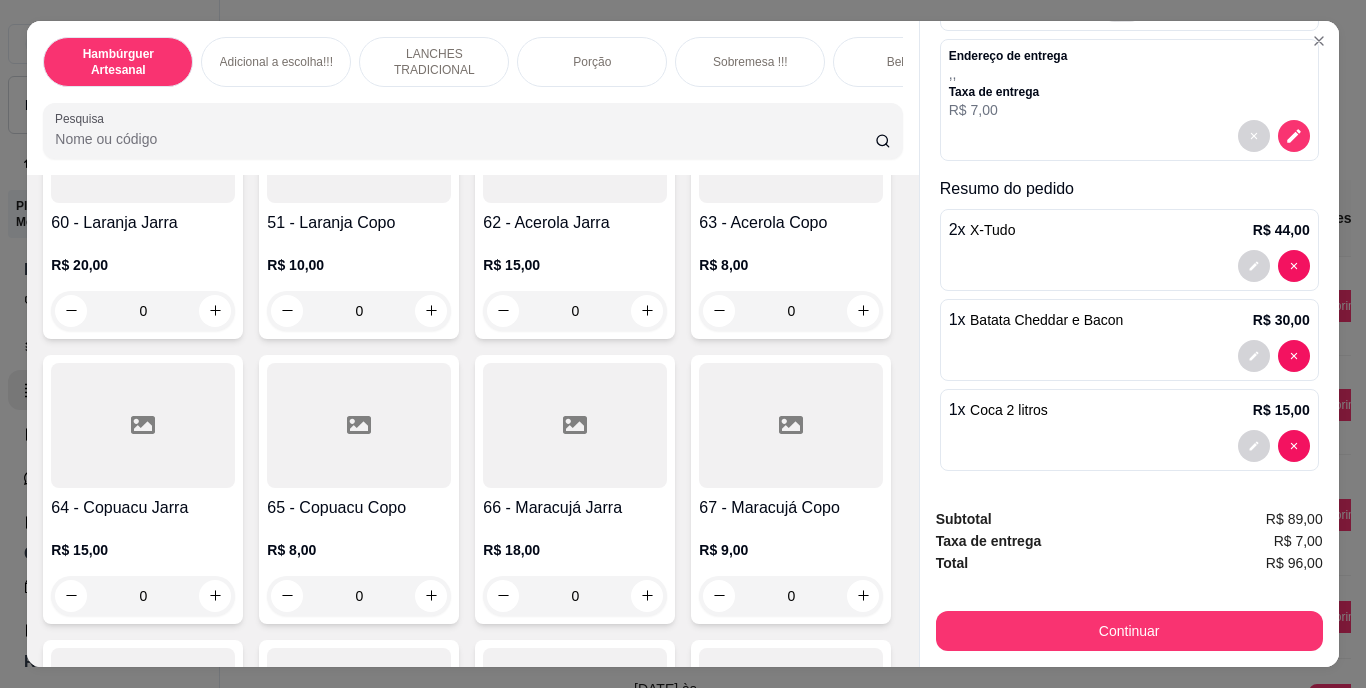 scroll, scrollTop: 180, scrollLeft: 0, axis: vertical 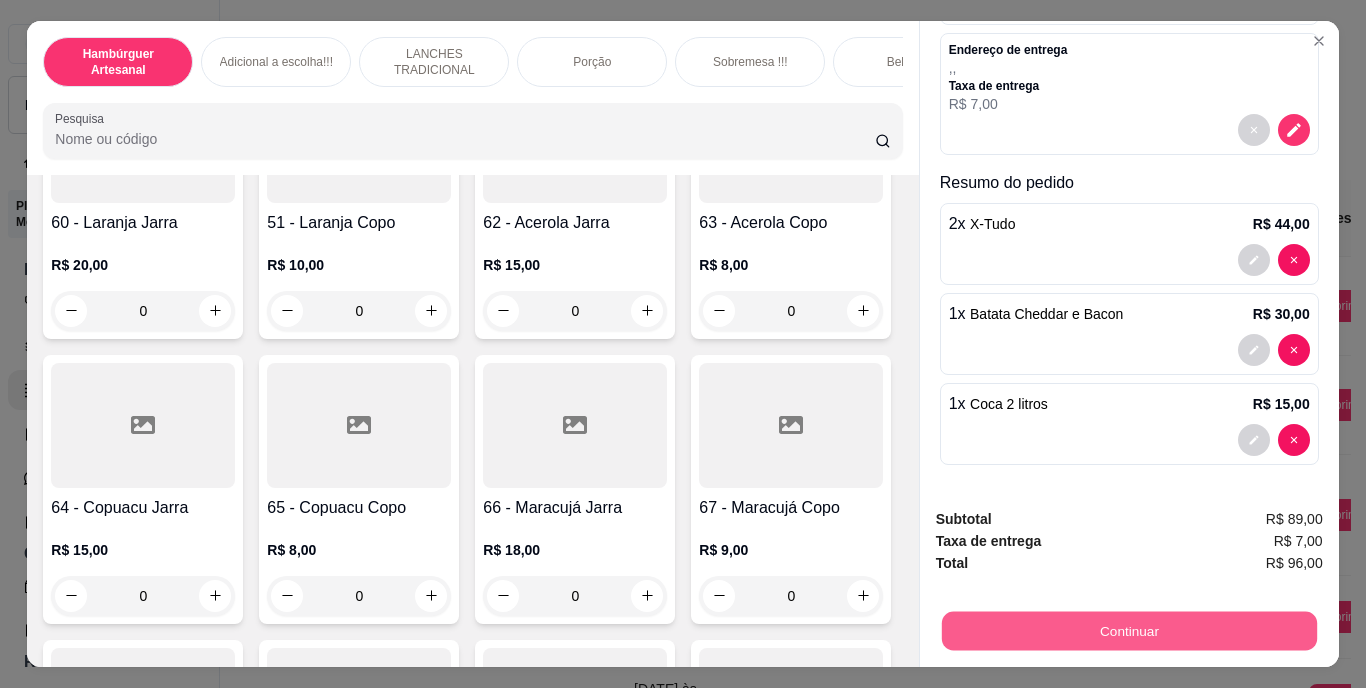 click on "Continuar" at bounding box center (1128, 631) 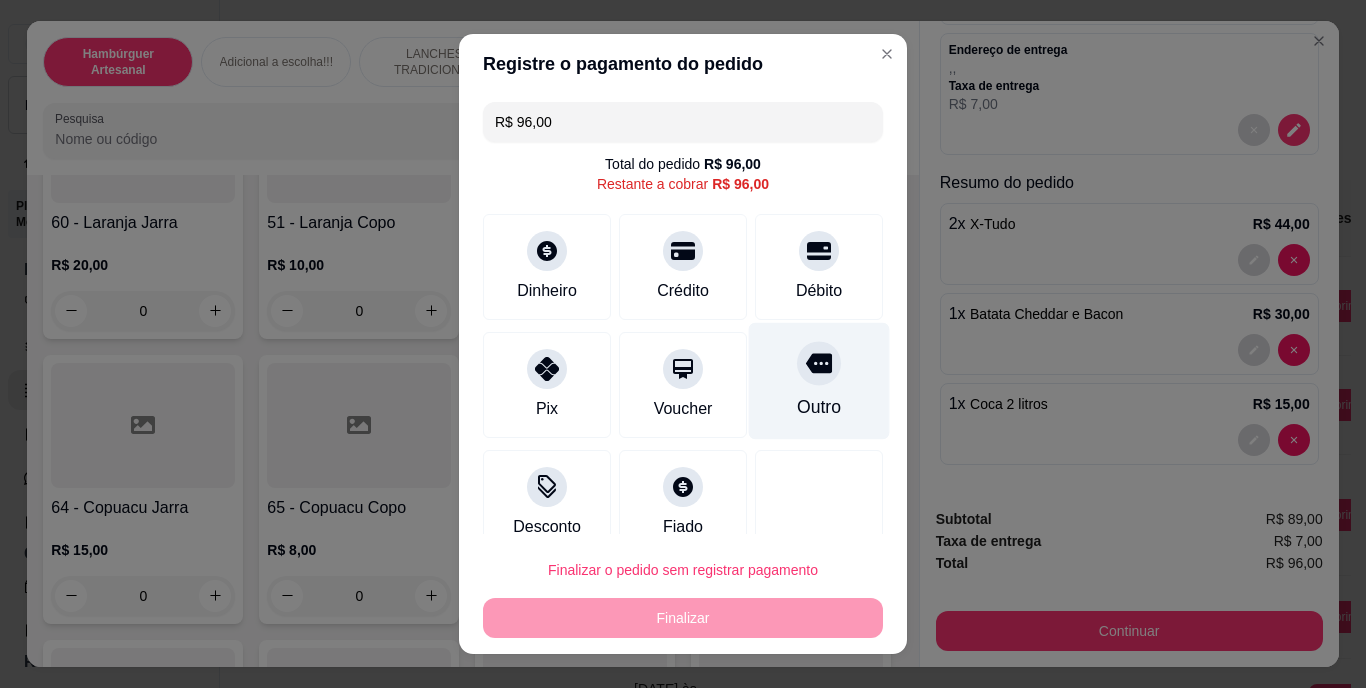 click on "Outro" at bounding box center [819, 408] 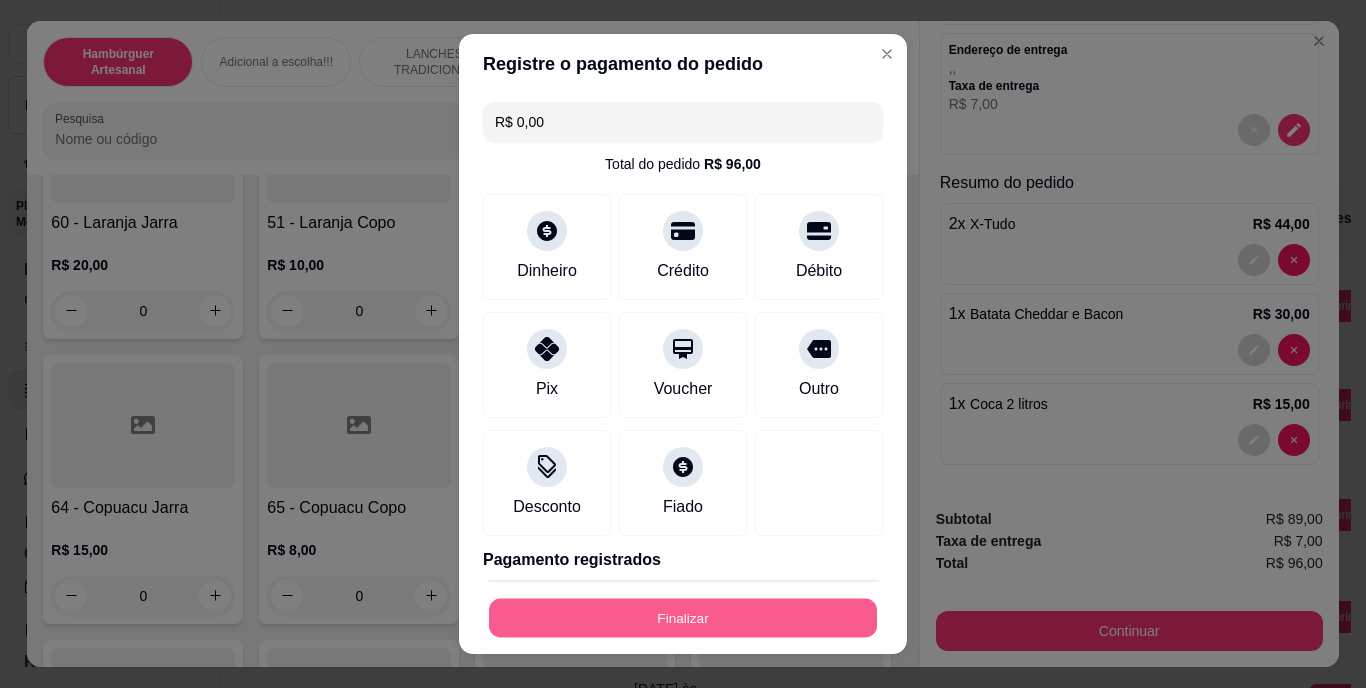 click on "Finalizar" at bounding box center [683, 617] 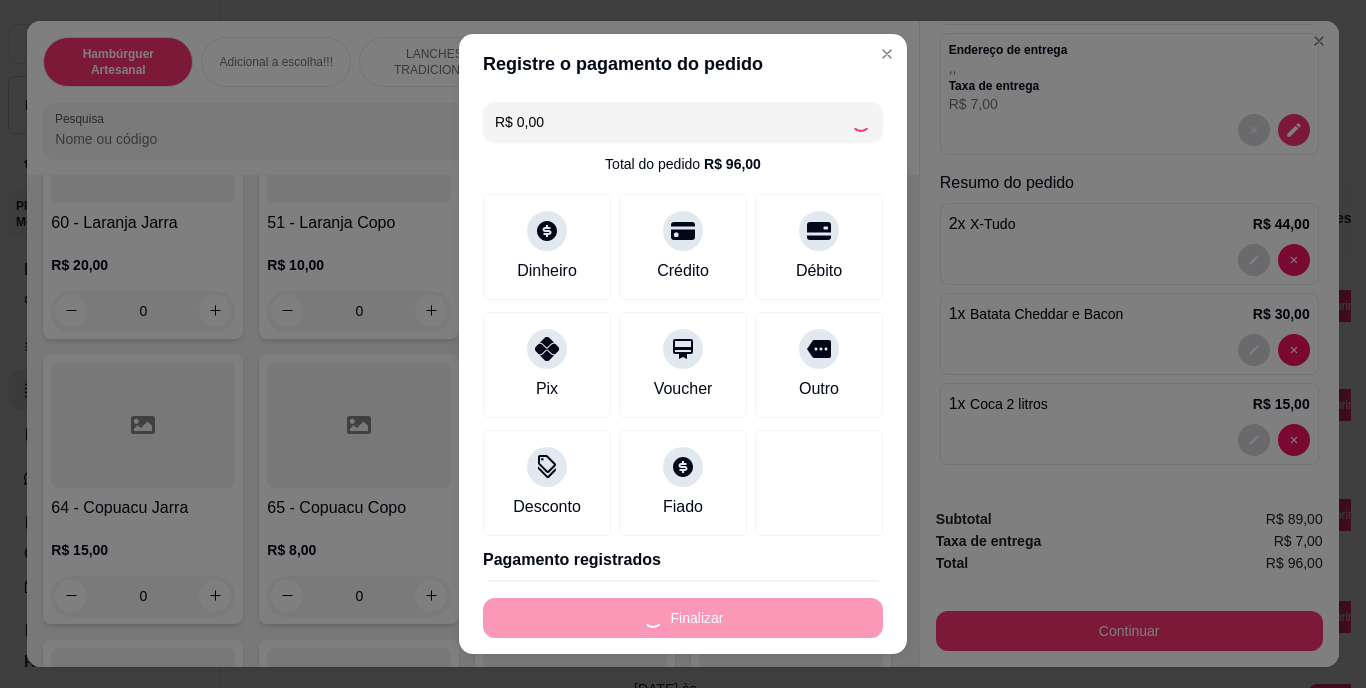 type on "0" 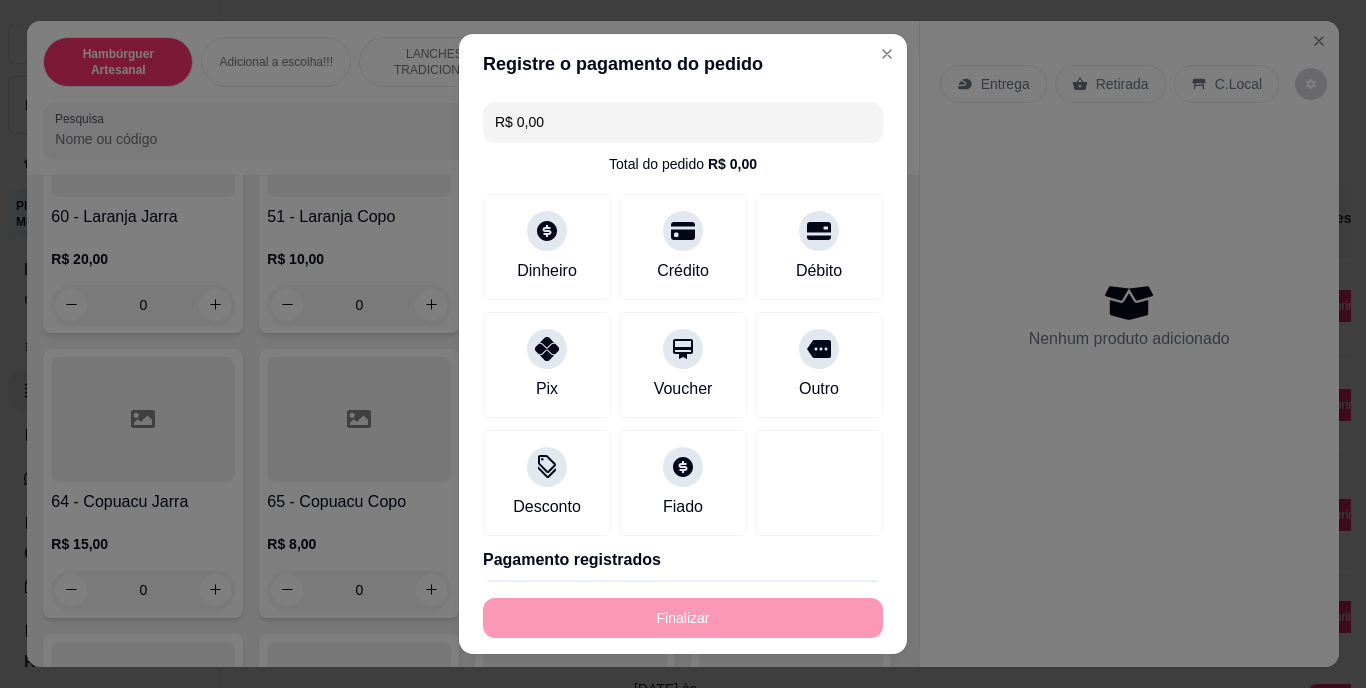 type on "-R$ 96,00" 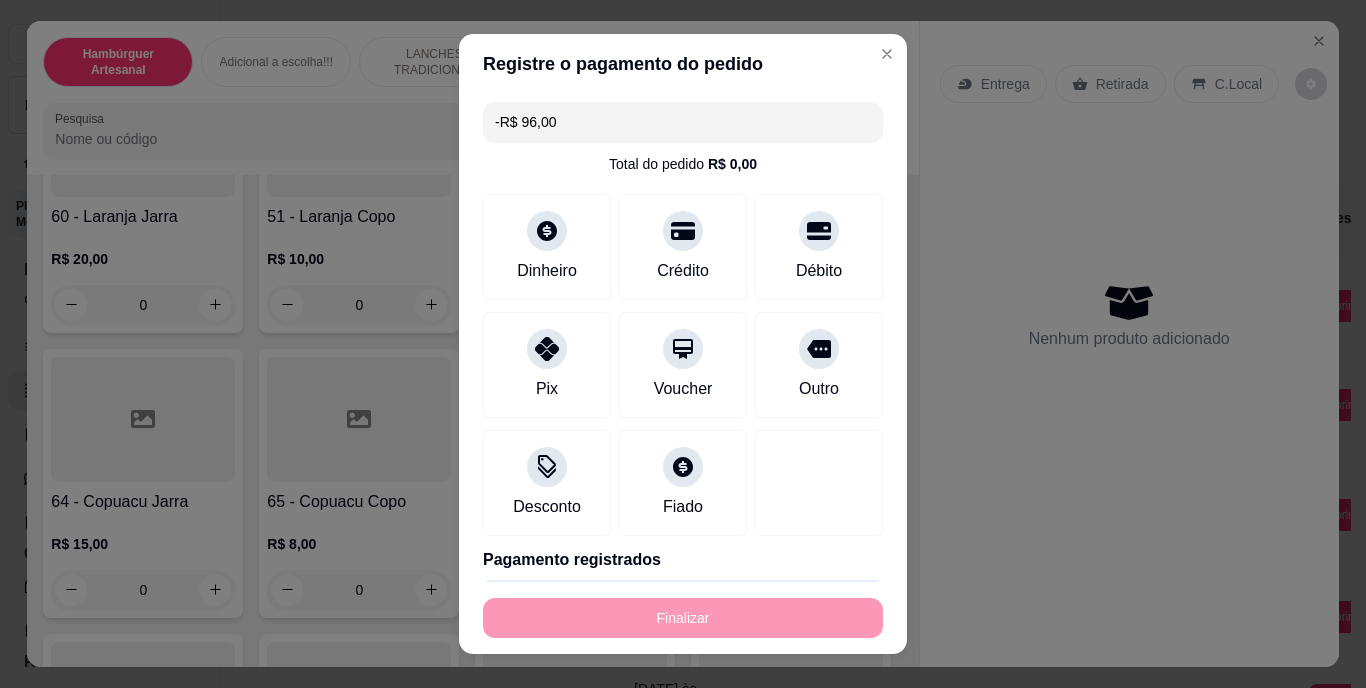 scroll, scrollTop: 0, scrollLeft: 0, axis: both 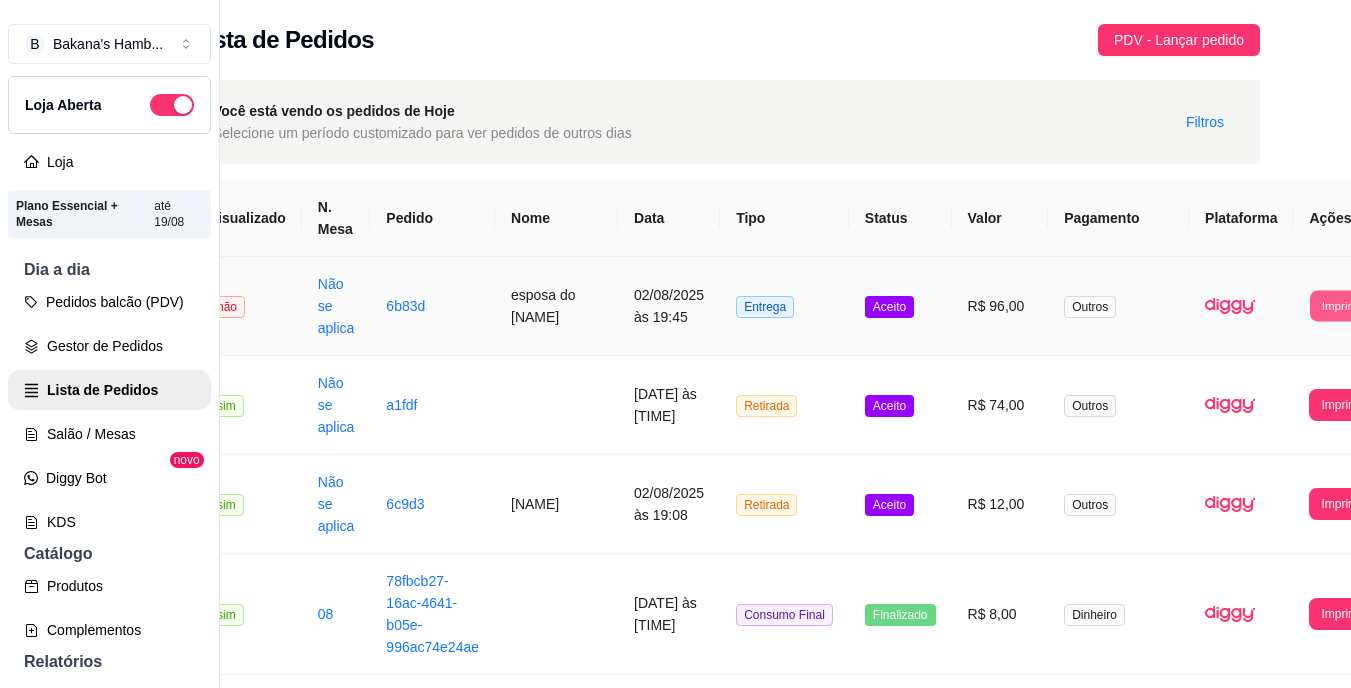 click on "Imprimir" at bounding box center [1342, 305] 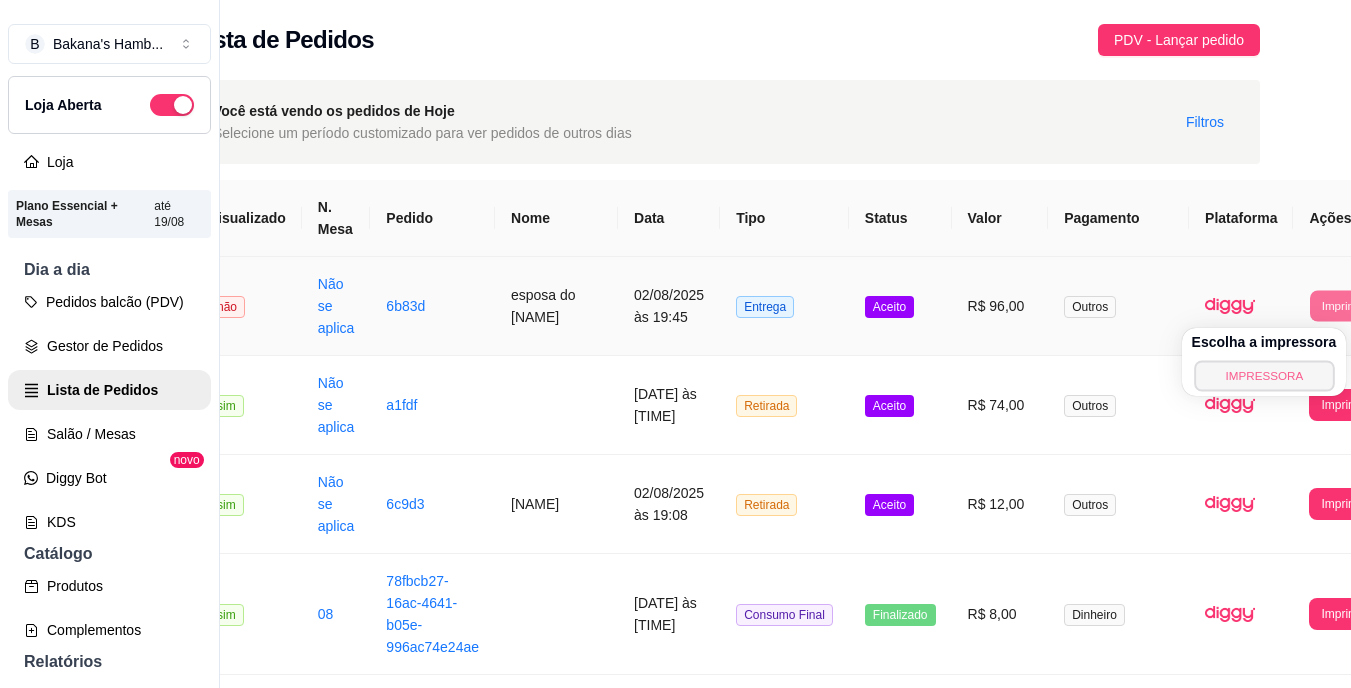 click on "IMPRESSORA" at bounding box center [1264, 375] 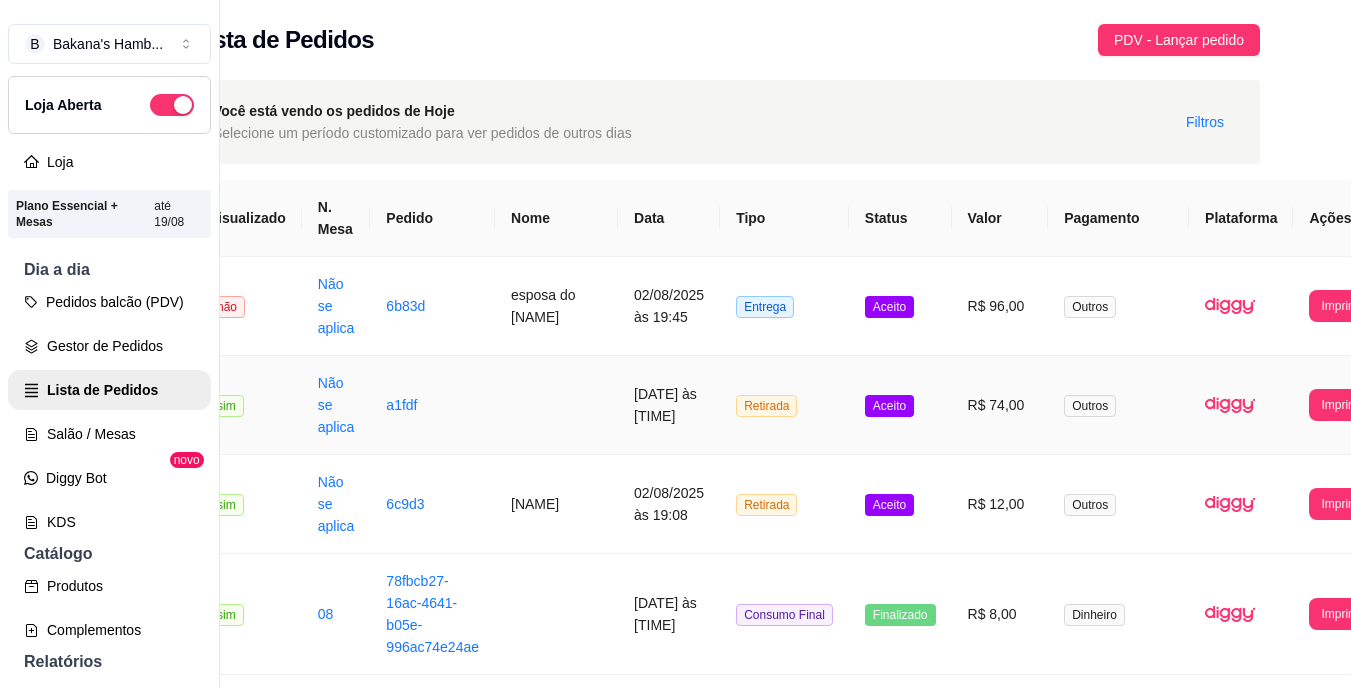 click on "R$ 74,00" at bounding box center [1000, 405] 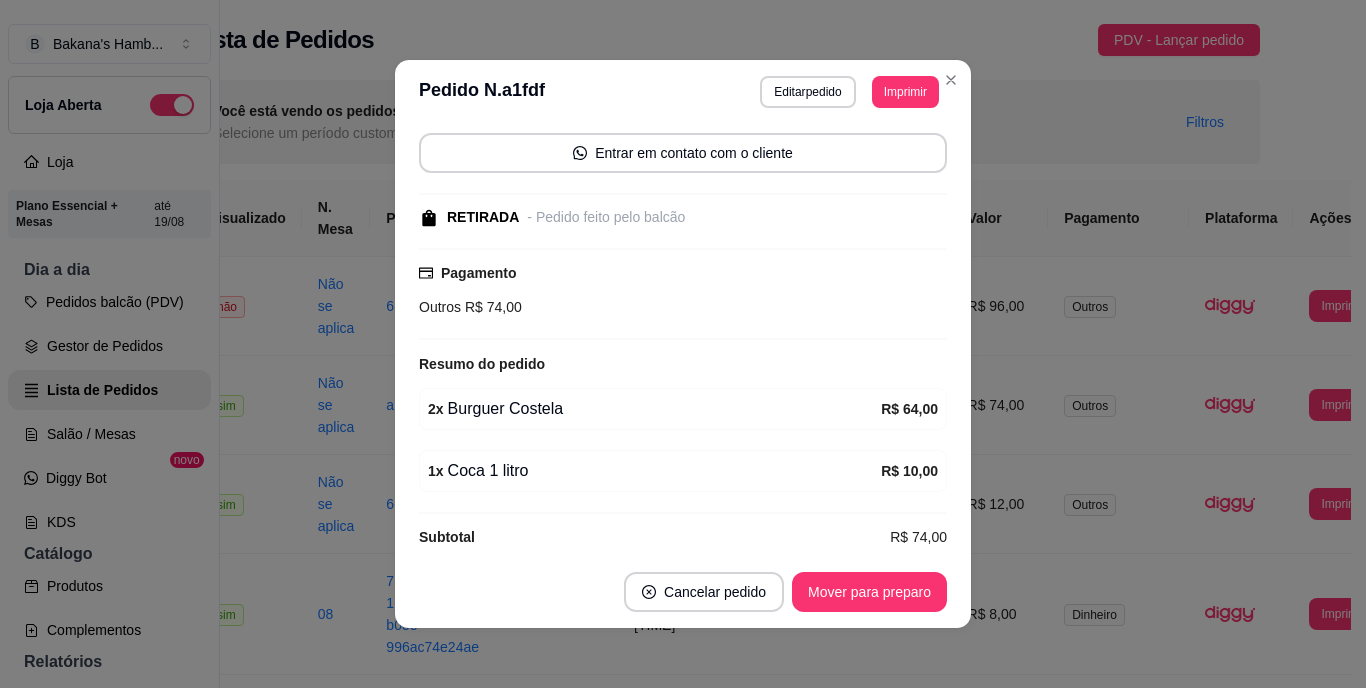 scroll, scrollTop: 141, scrollLeft: 0, axis: vertical 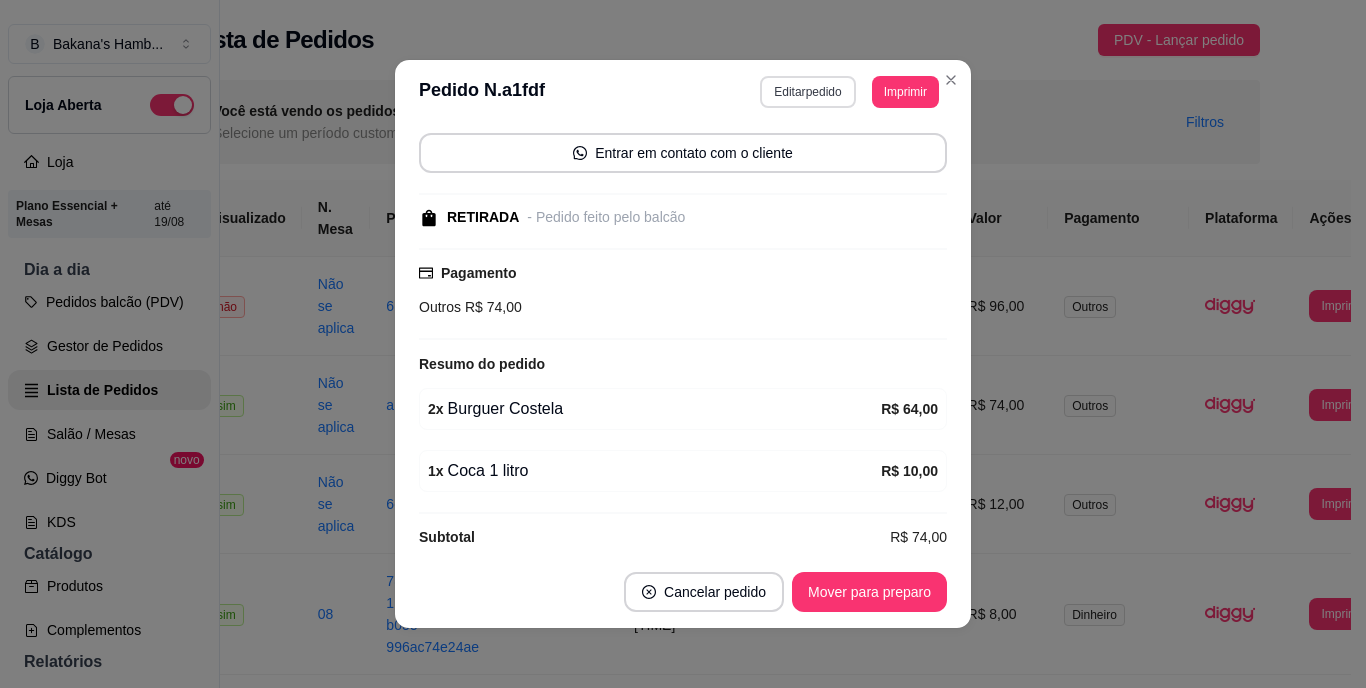 click on "Editar  pedido" at bounding box center [807, 92] 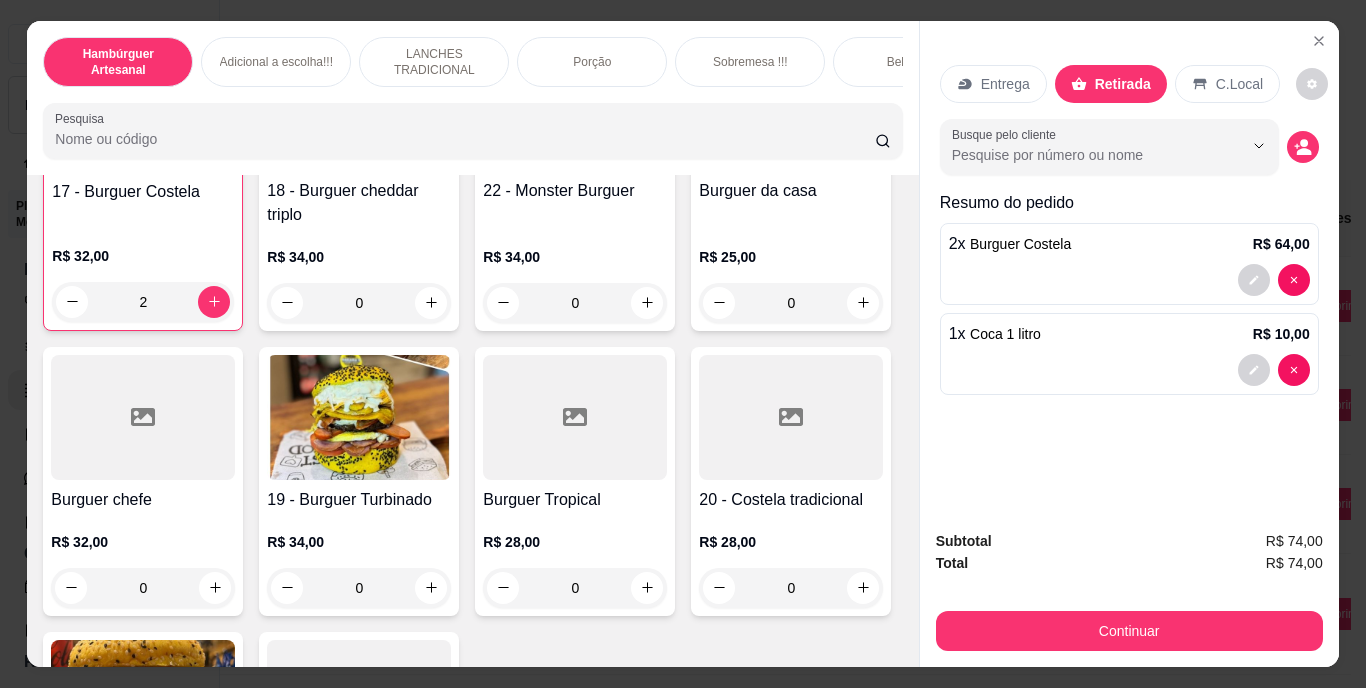 scroll, scrollTop: 1406, scrollLeft: 0, axis: vertical 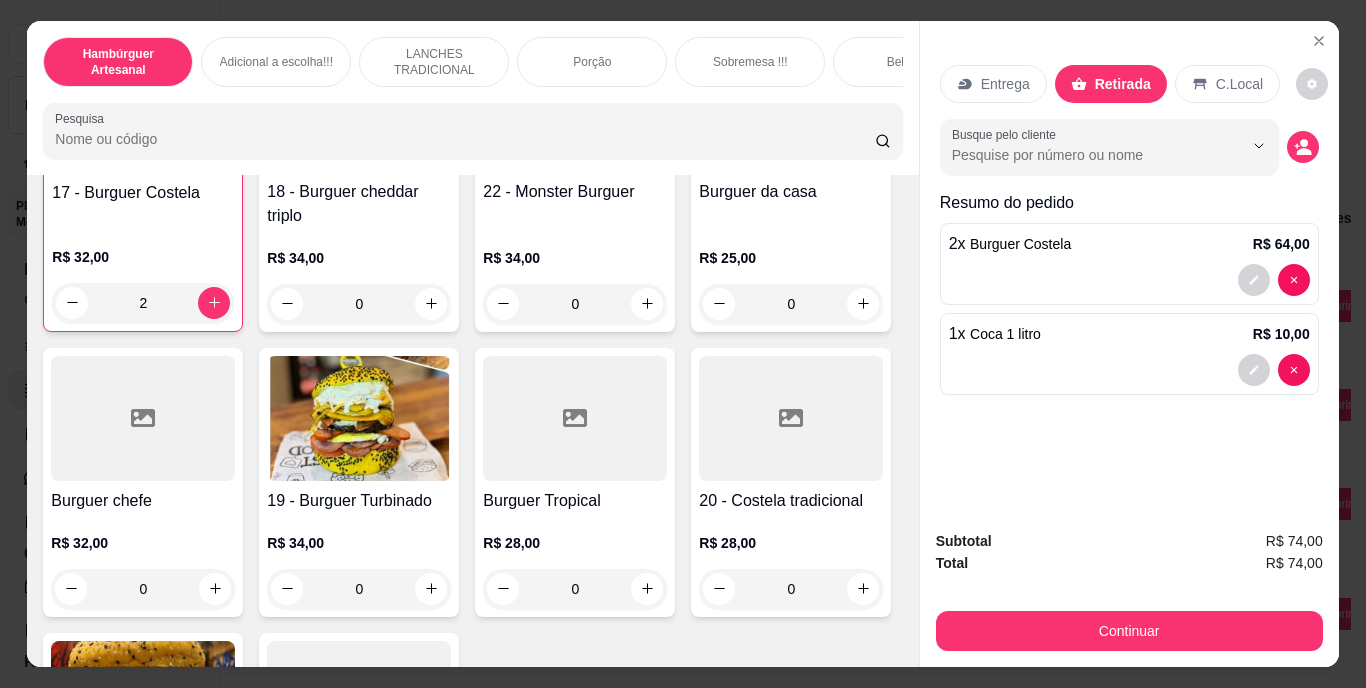 click at bounding box center [431, -6] 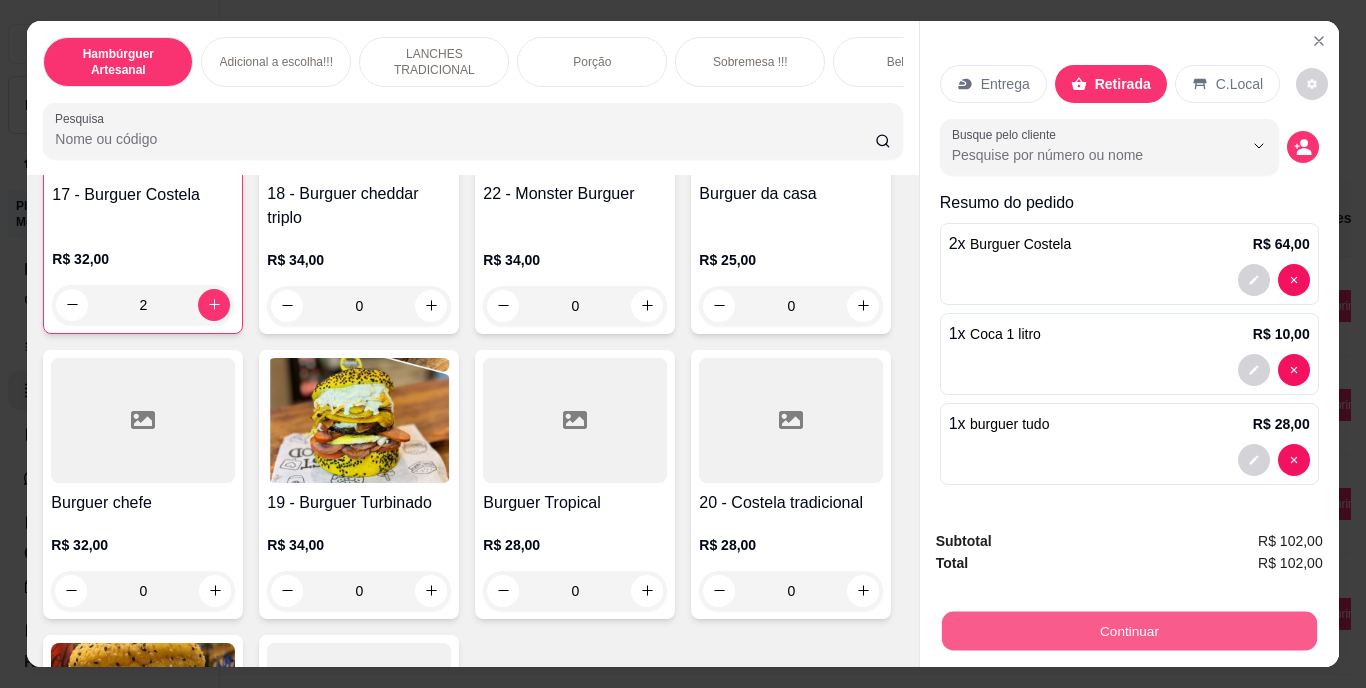 click on "Continuar" at bounding box center [1128, 631] 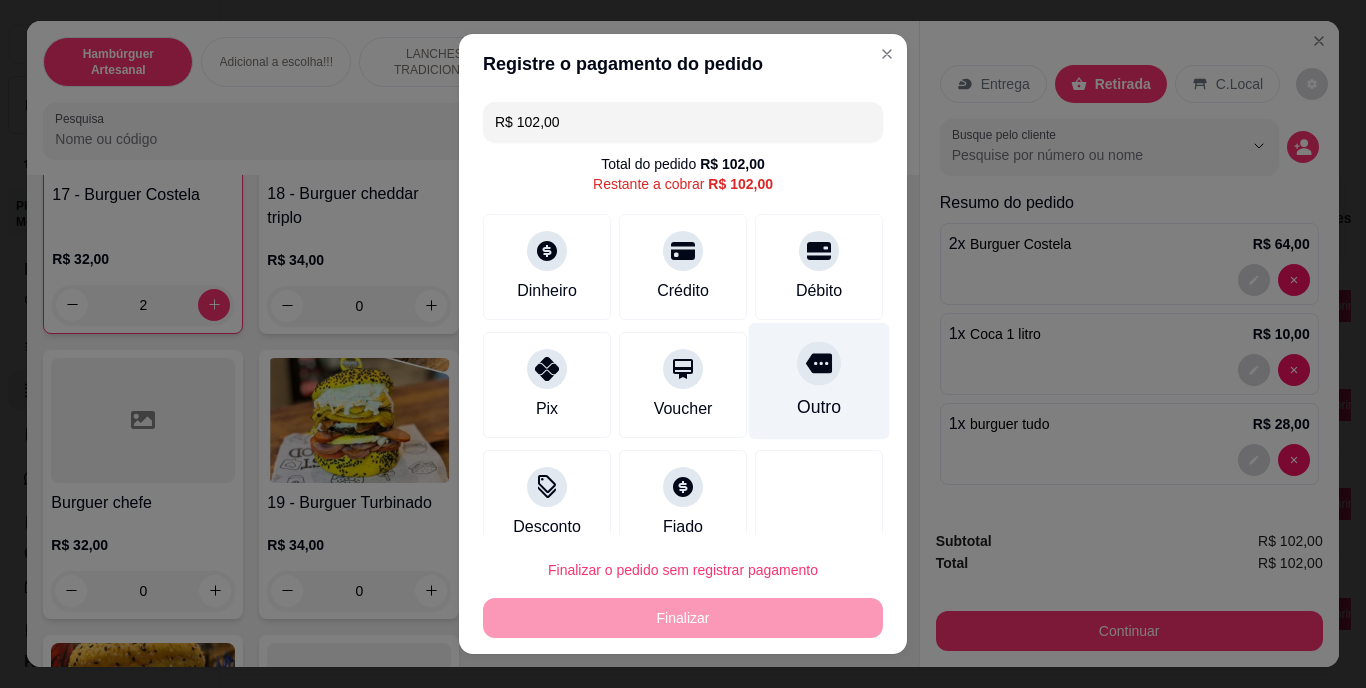 click on "Outro" at bounding box center [819, 408] 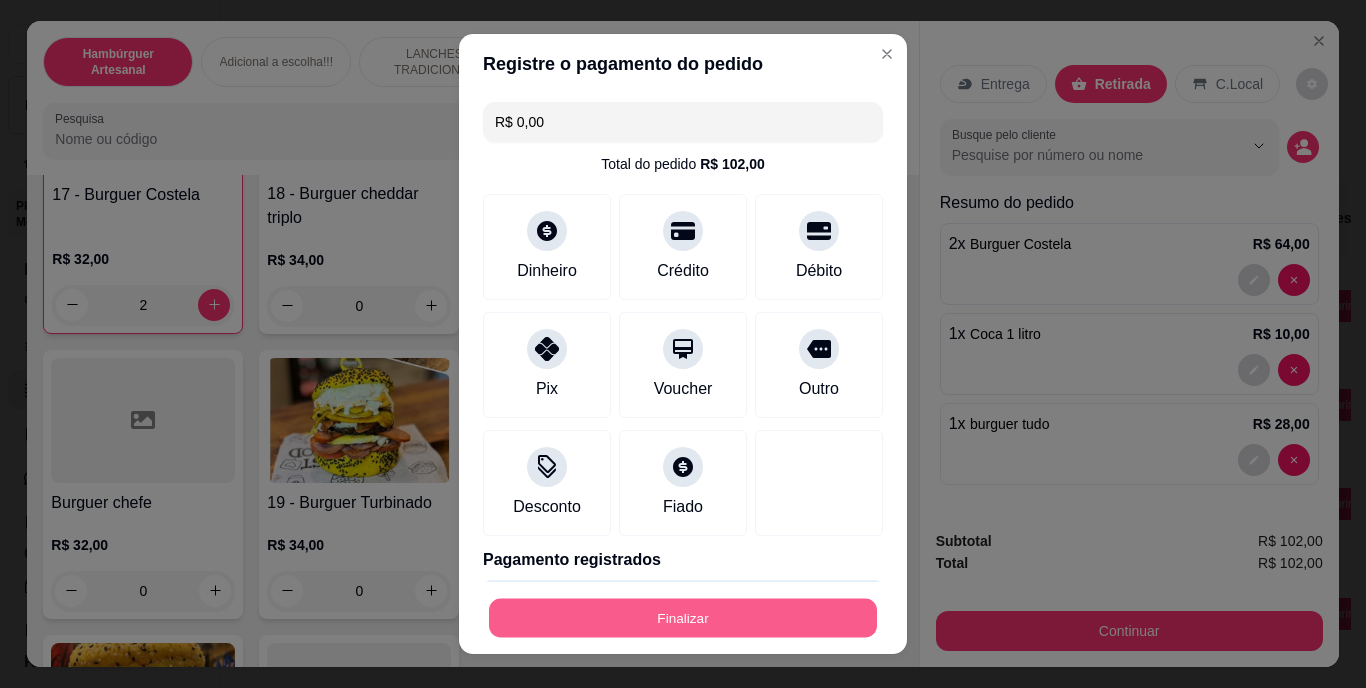 click on "Finalizar" at bounding box center [683, 617] 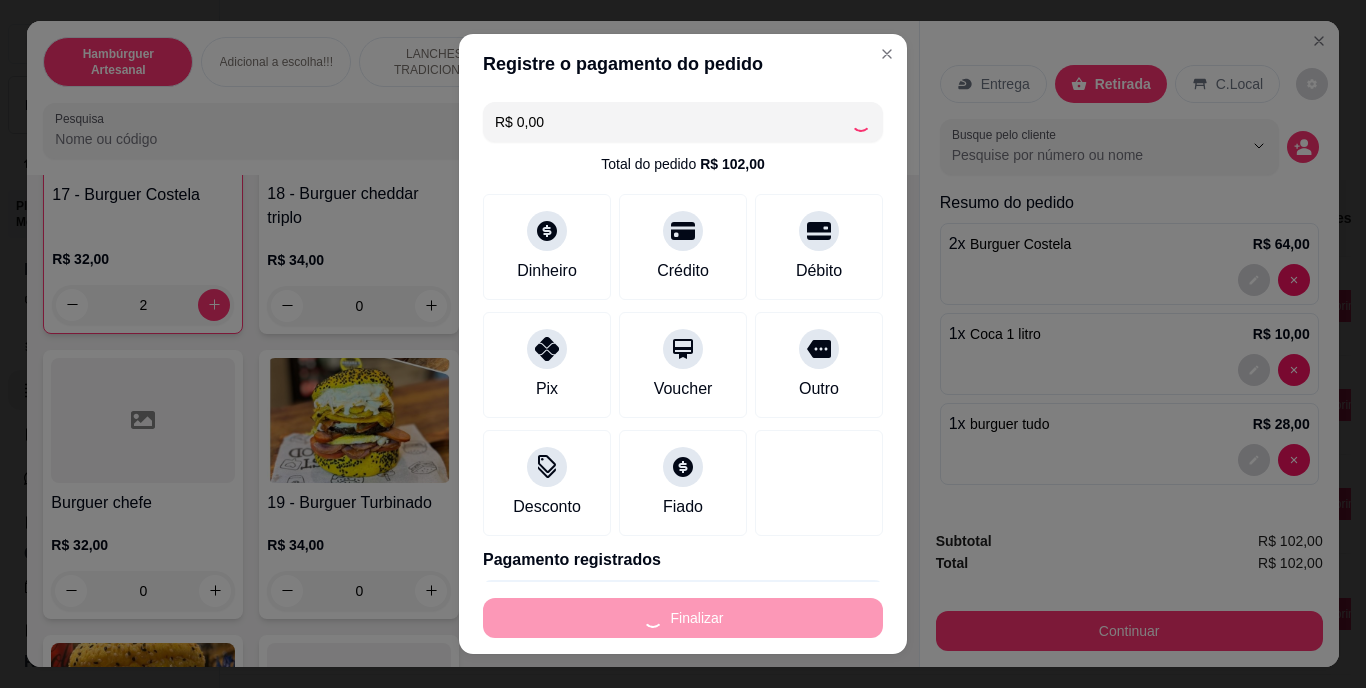 type on "0" 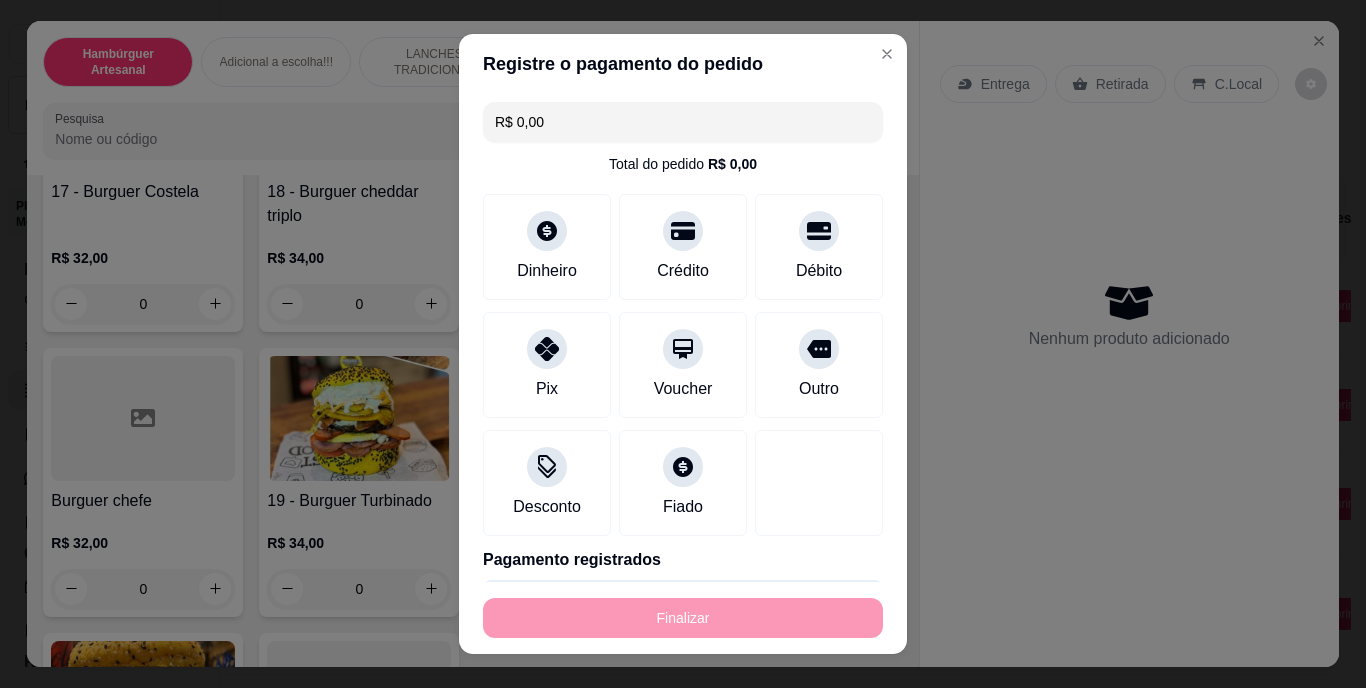type on "-R$ 102,00" 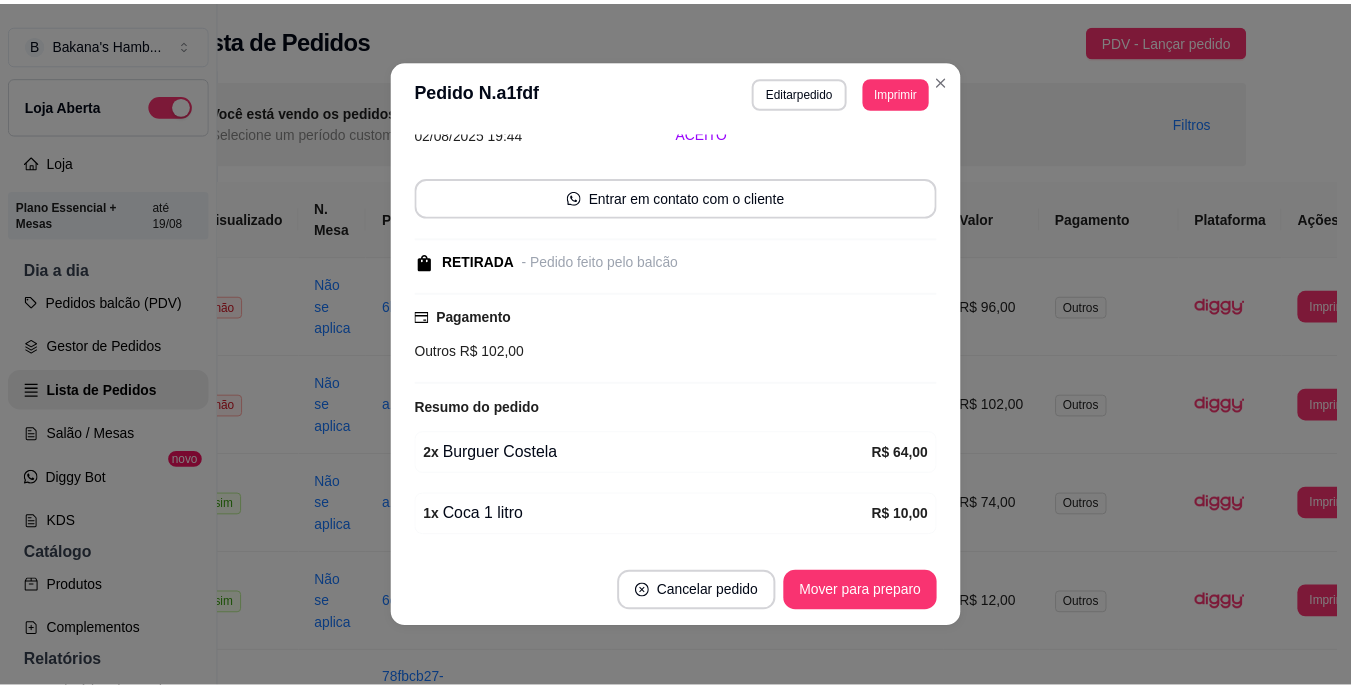 scroll, scrollTop: 185, scrollLeft: 0, axis: vertical 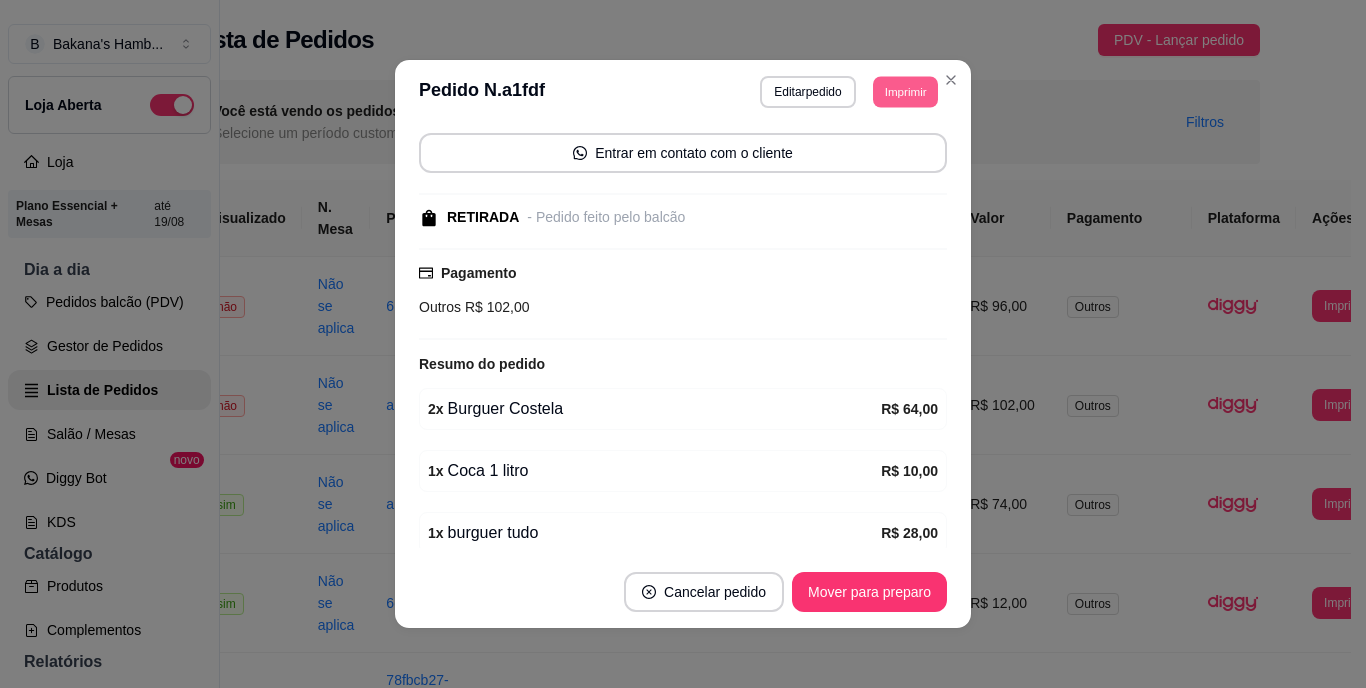click on "Imprimir" at bounding box center (905, 91) 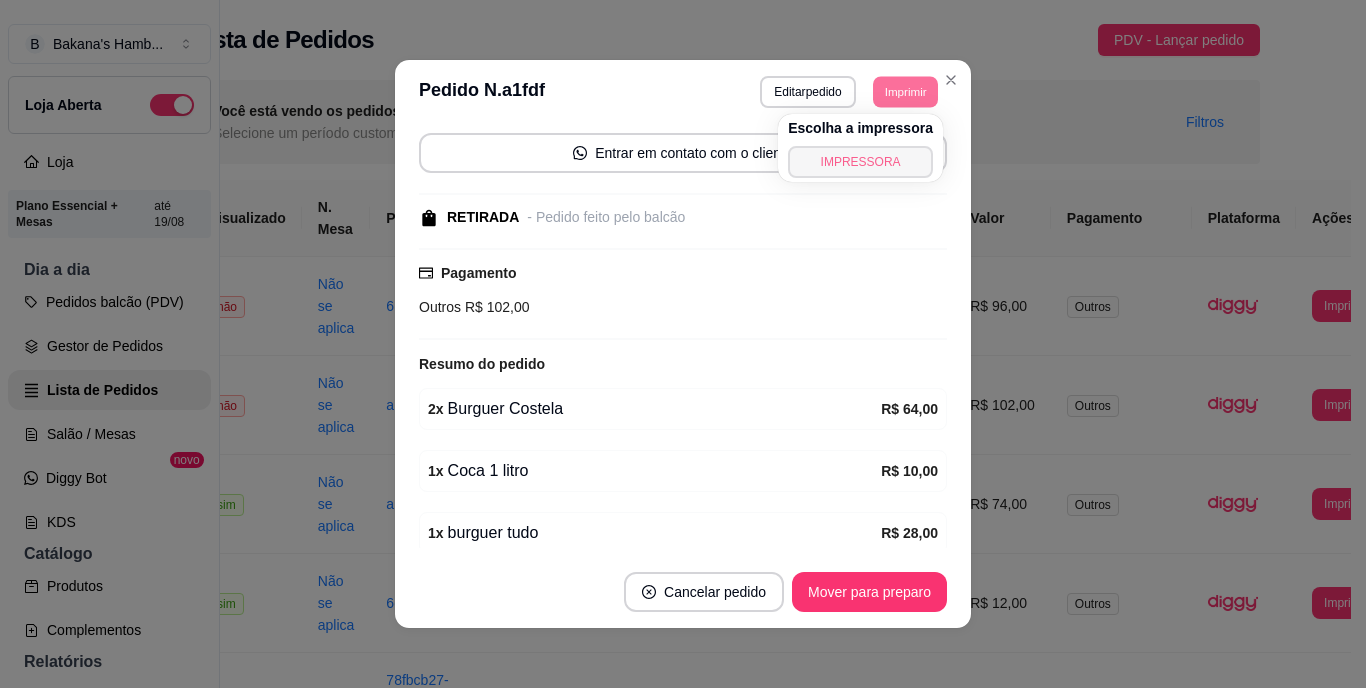 click on "IMPRESSORA" at bounding box center (860, 162) 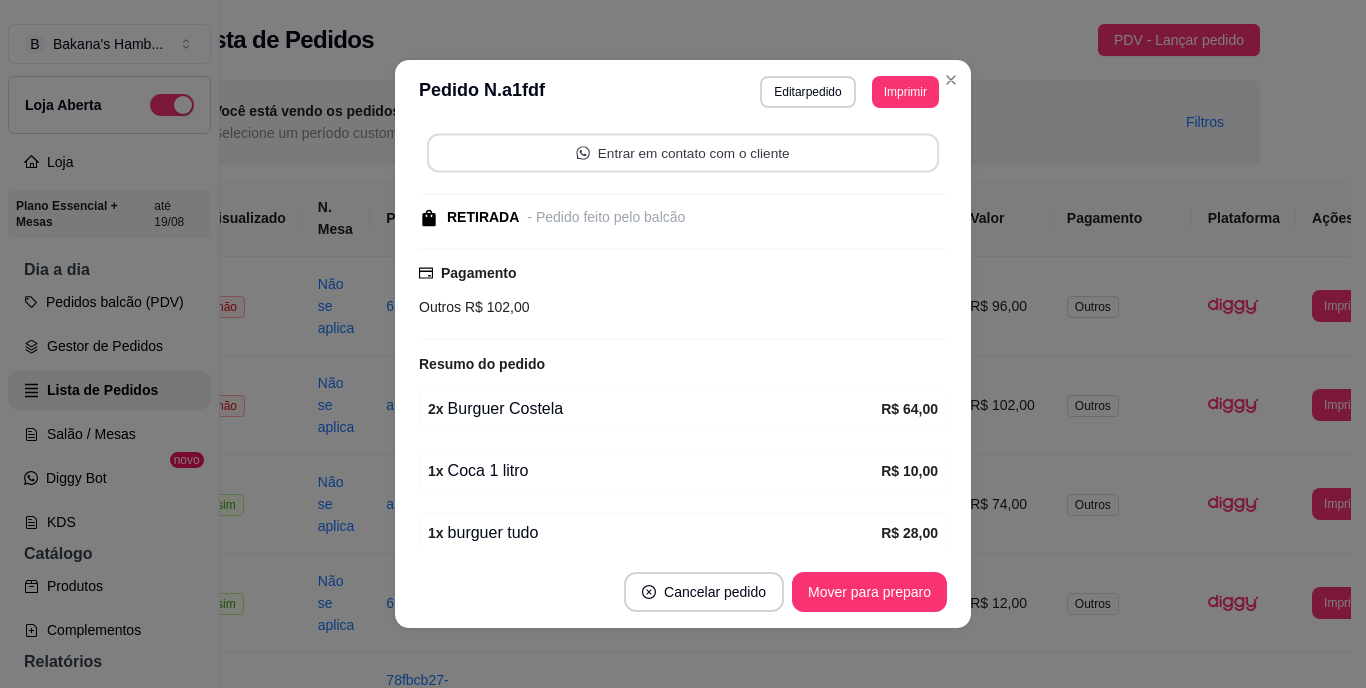 click on "Entrar em contato com o cliente" at bounding box center [683, 153] 